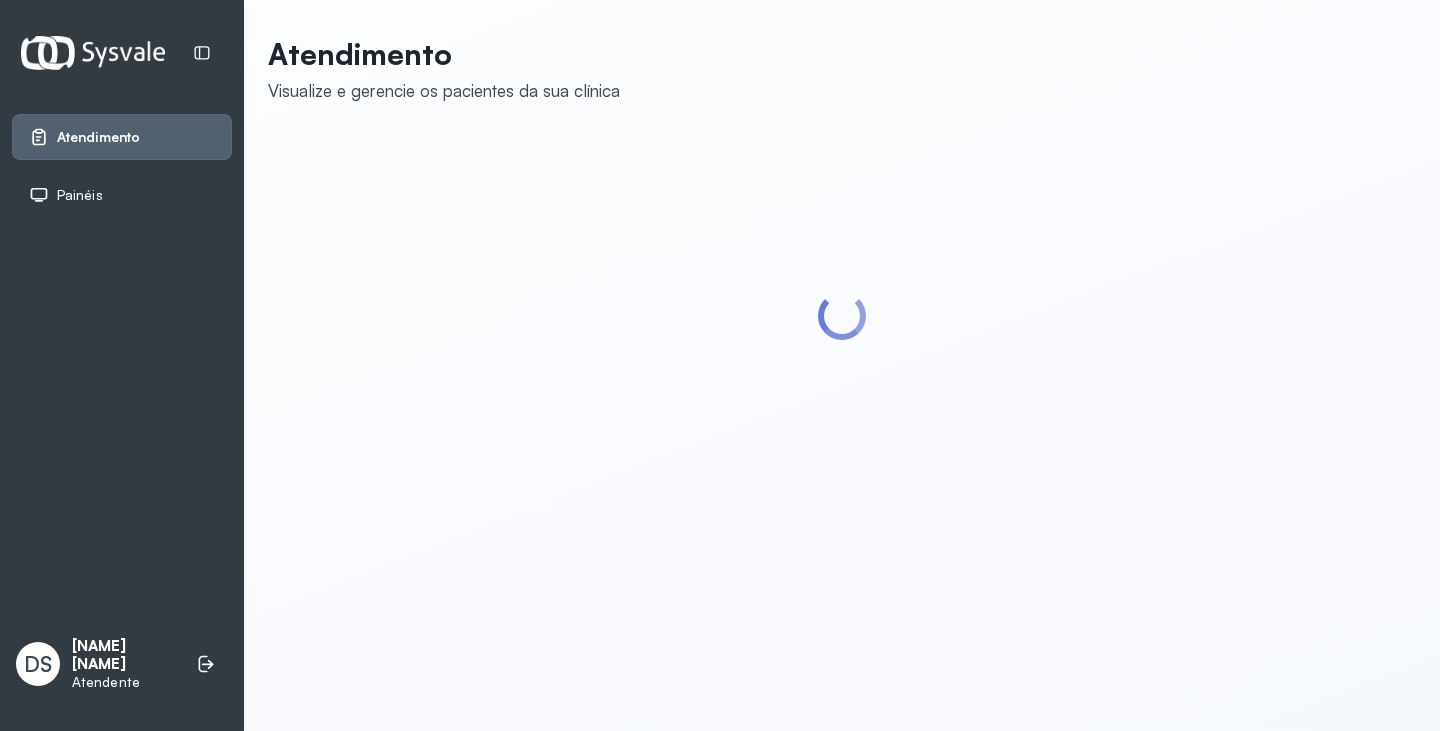 scroll, scrollTop: 0, scrollLeft: 0, axis: both 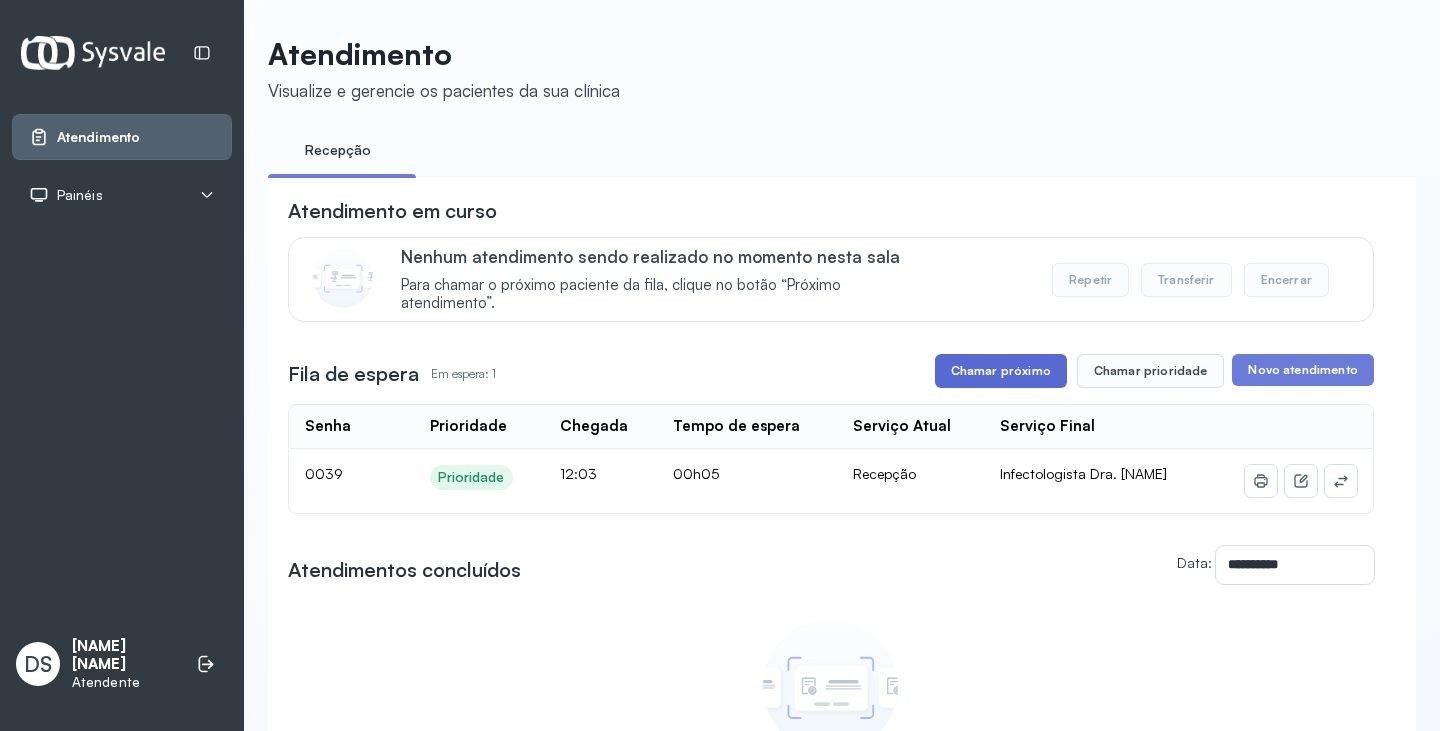 click on "Chamar próximo" at bounding box center [1001, 371] 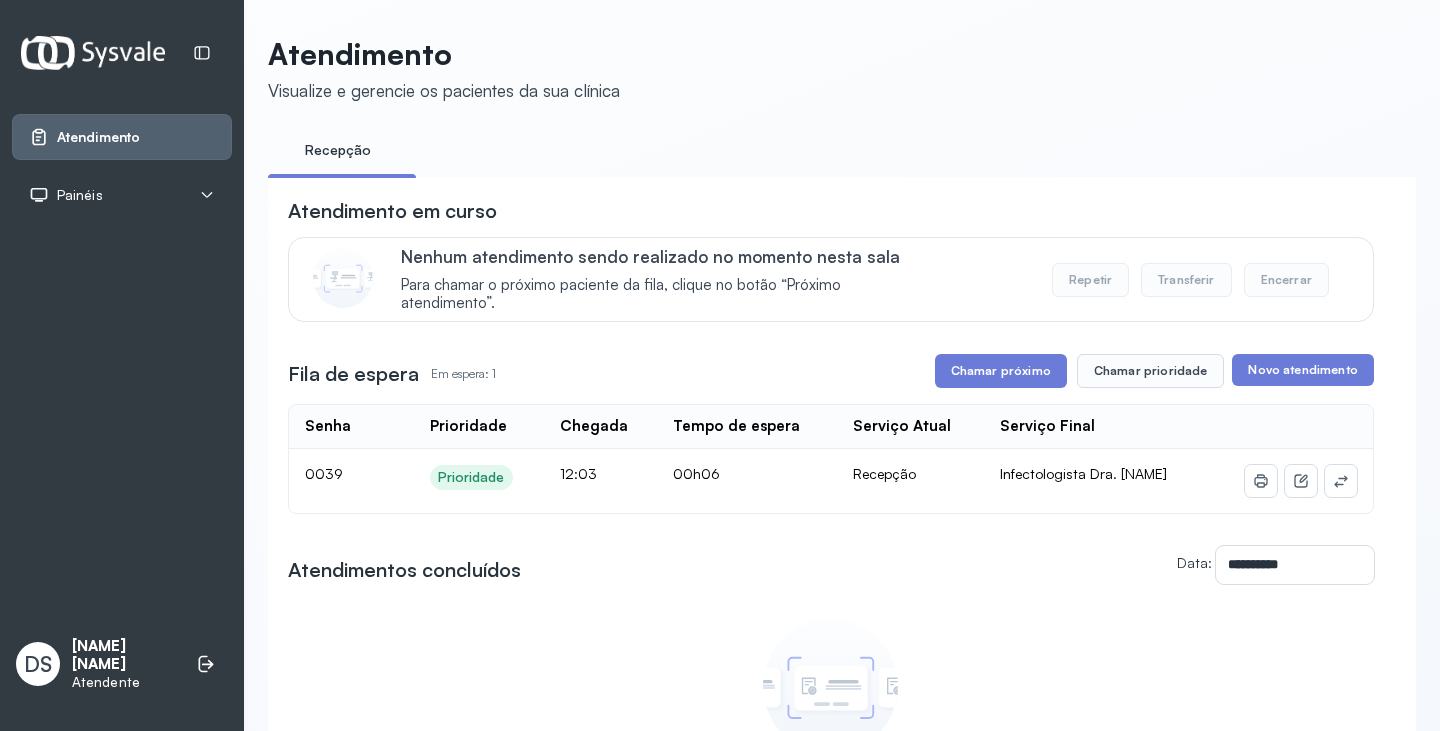 click on "Chamar próximo Chamar prioridade" at bounding box center [1080, 371] 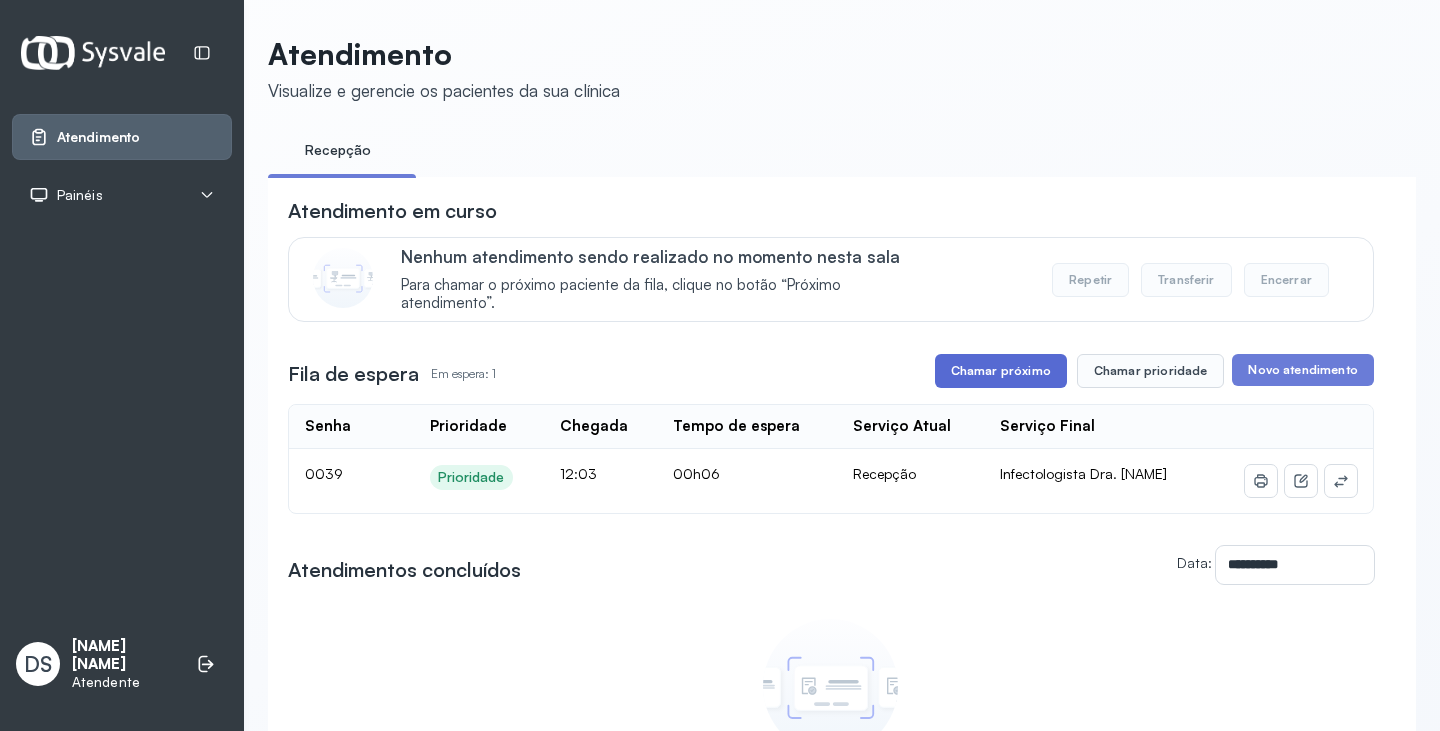 click on "Chamar próximo" at bounding box center (1001, 371) 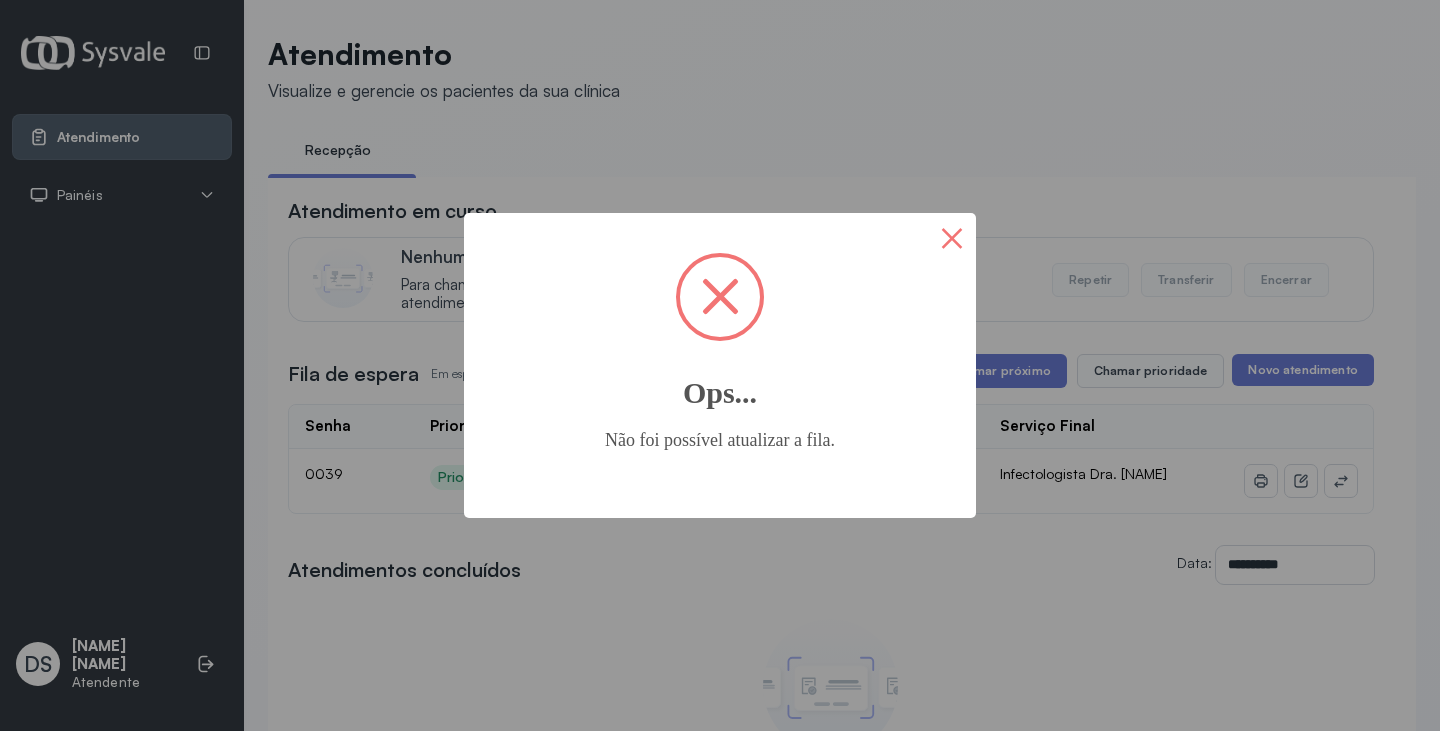 click on "×" at bounding box center (952, 237) 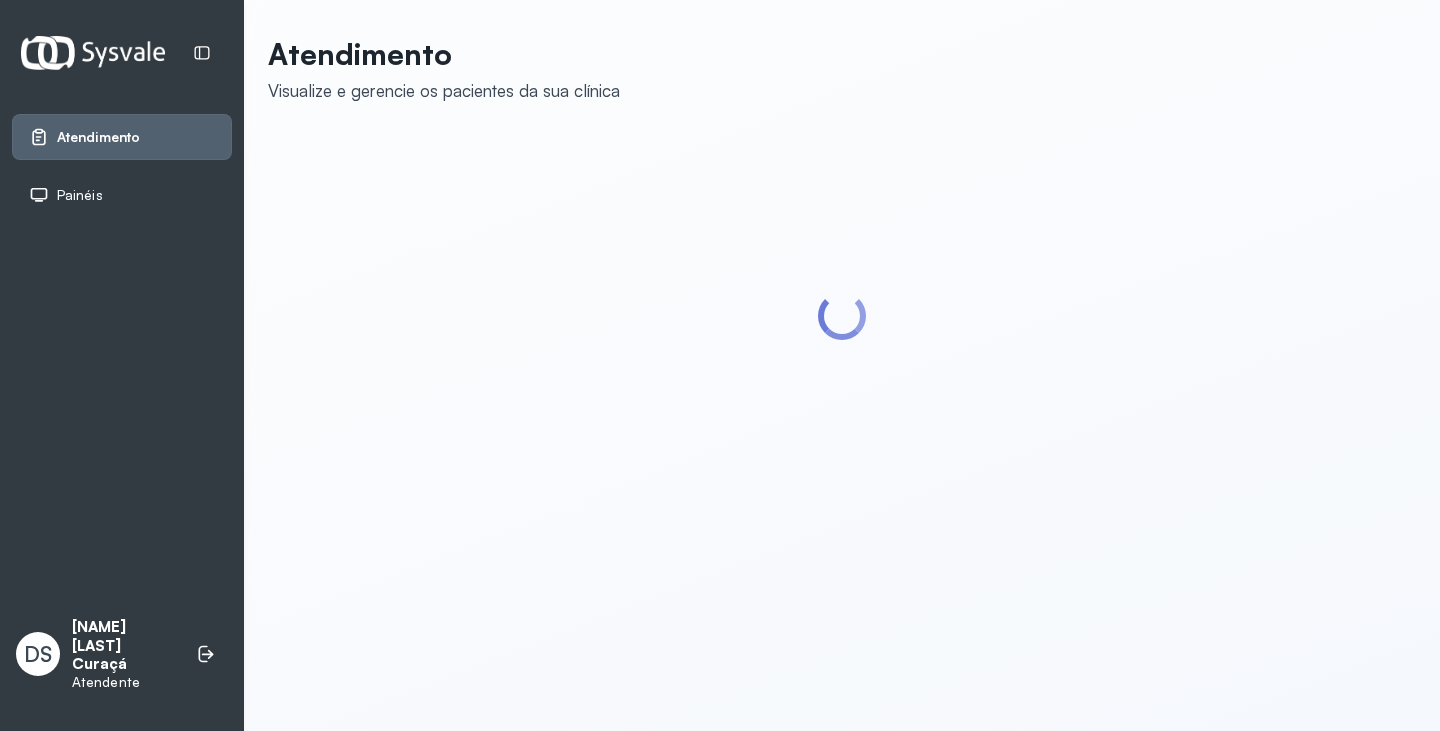 scroll, scrollTop: 0, scrollLeft: 0, axis: both 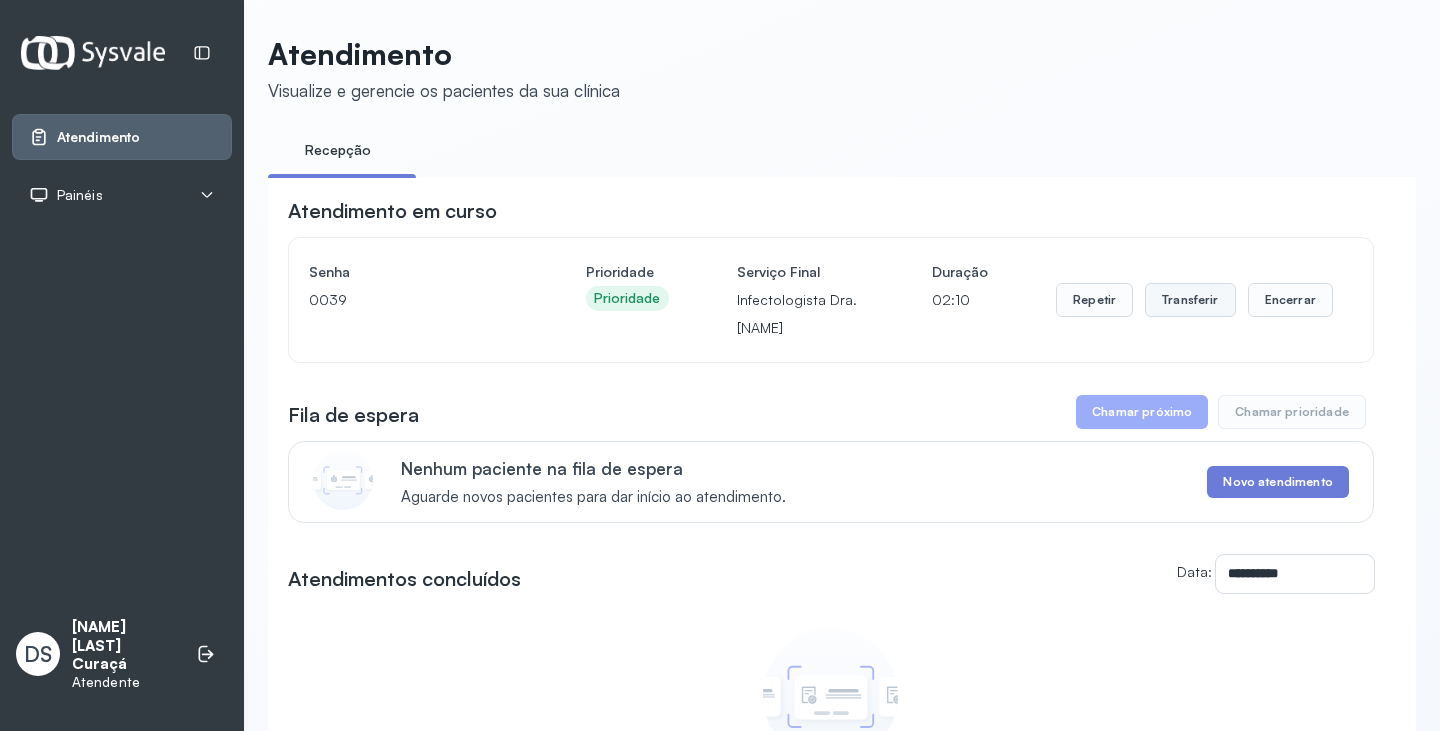 click on "Transferir" at bounding box center [1190, 300] 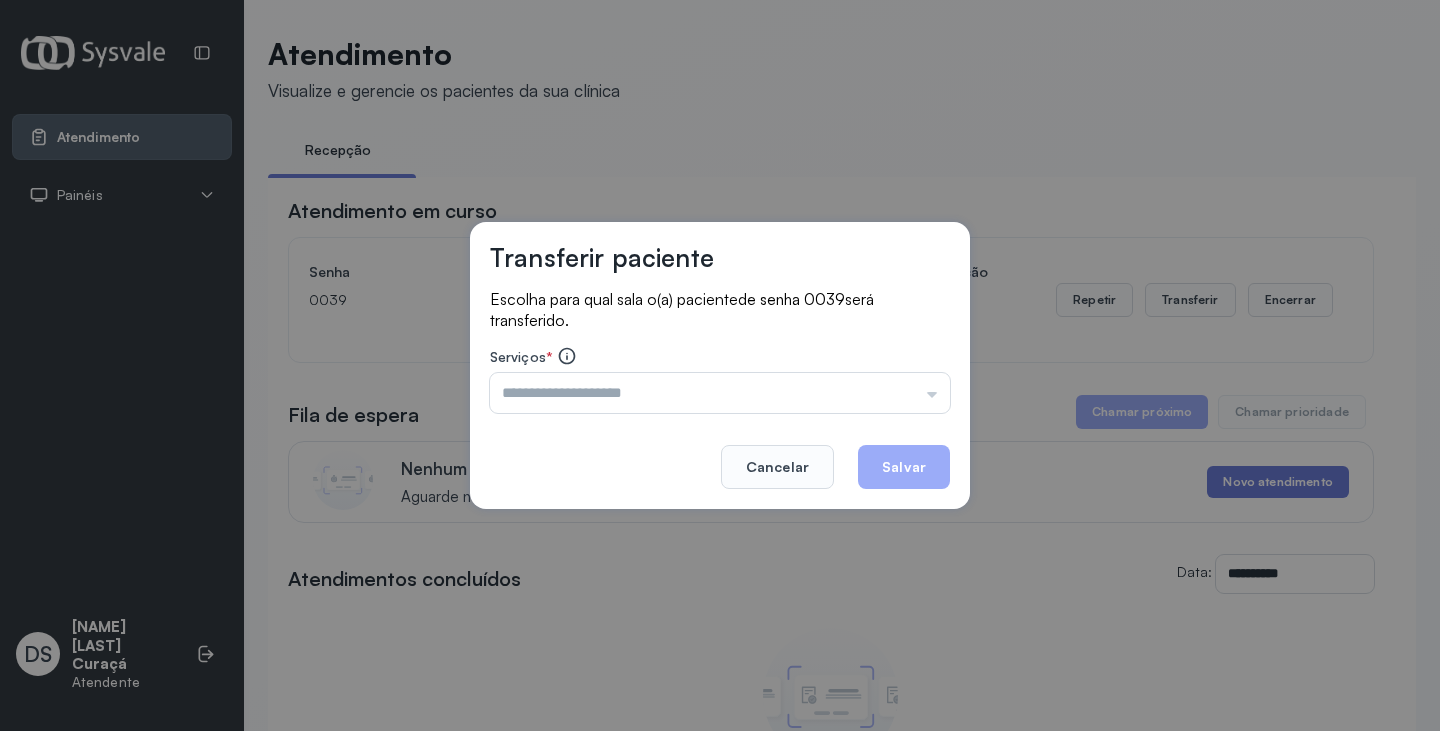 click at bounding box center (720, 393) 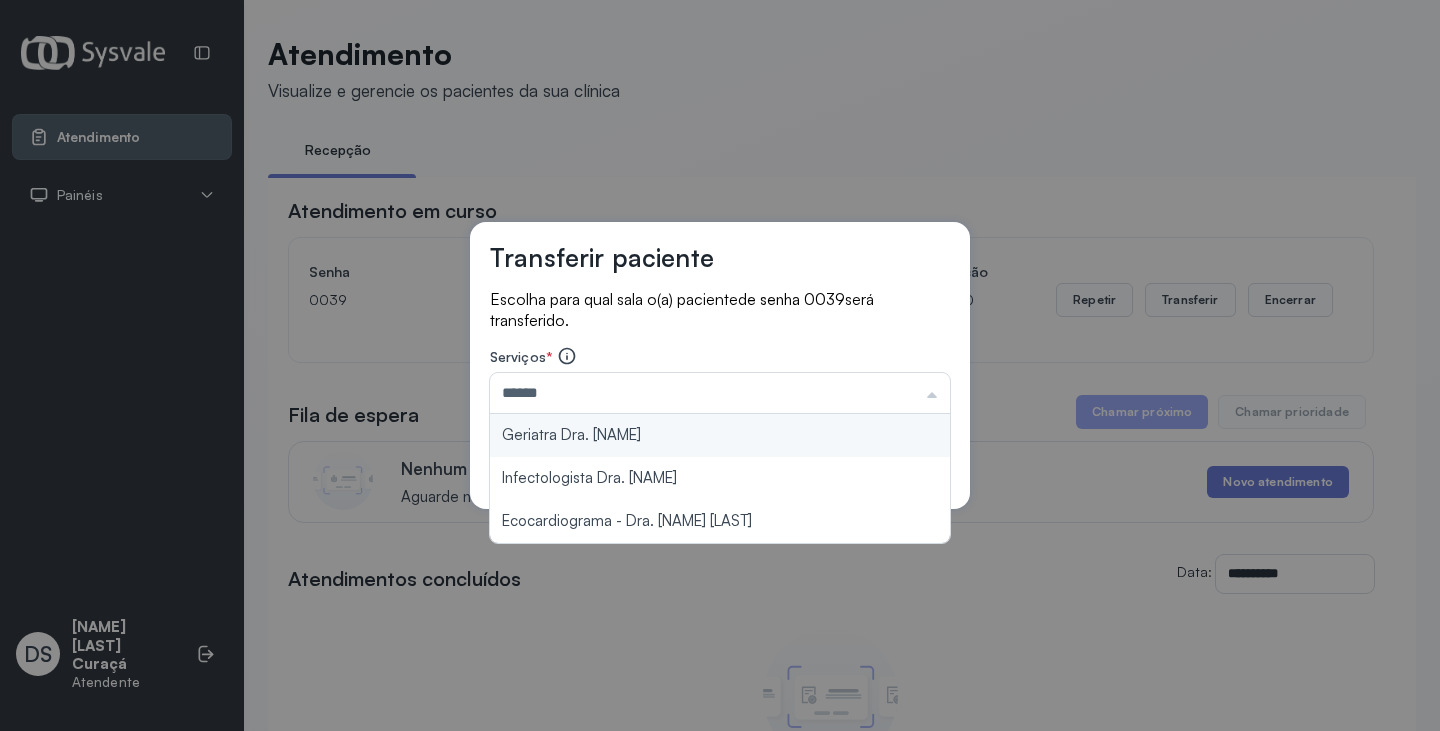type on "**********" 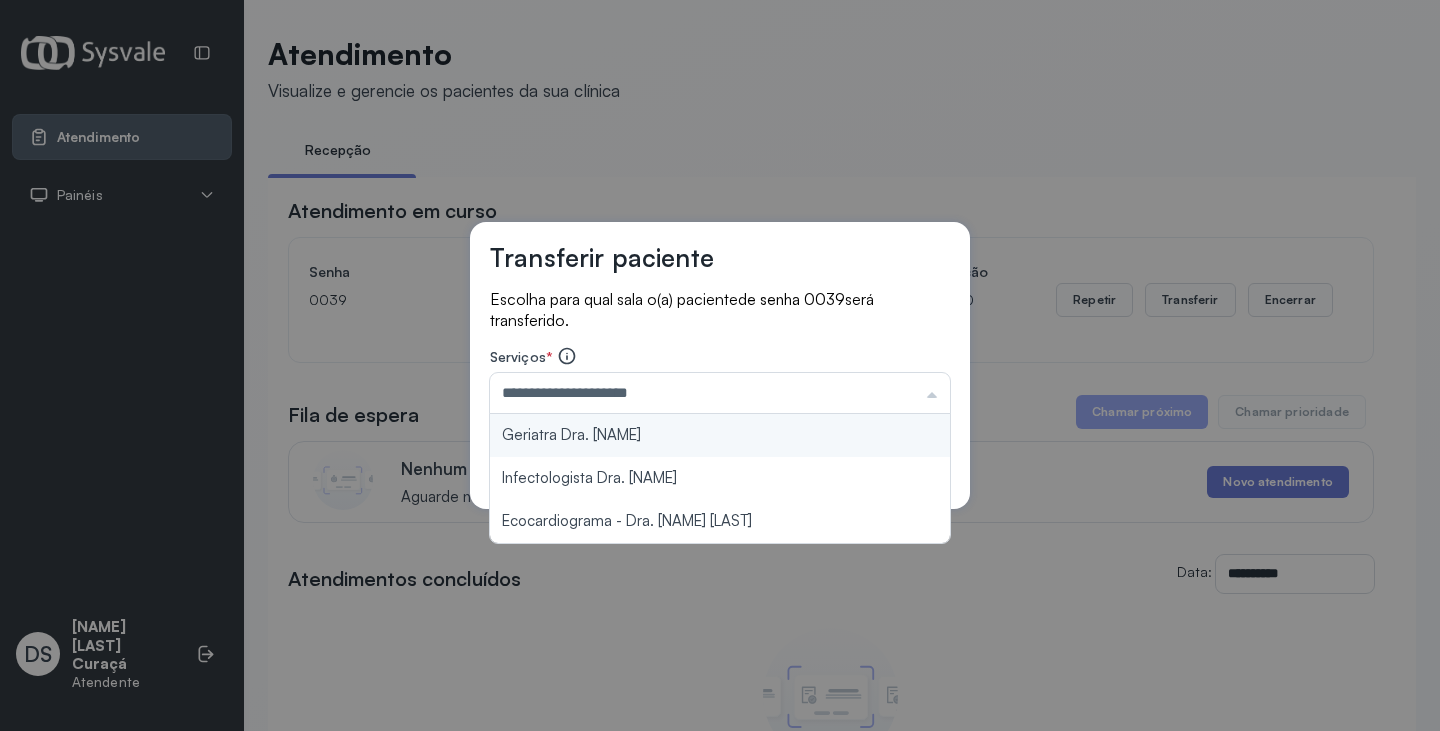 click on "**********" at bounding box center (720, 366) 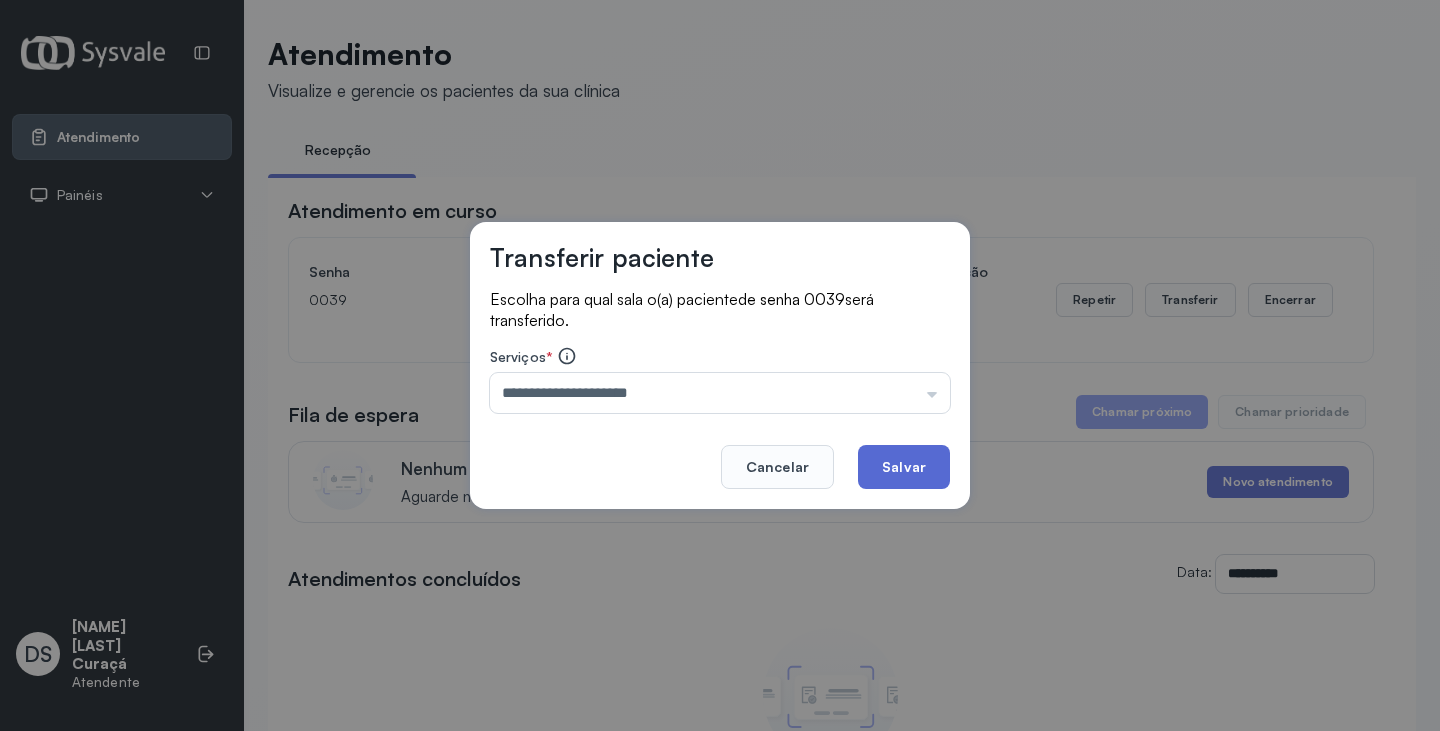 click on "Salvar" 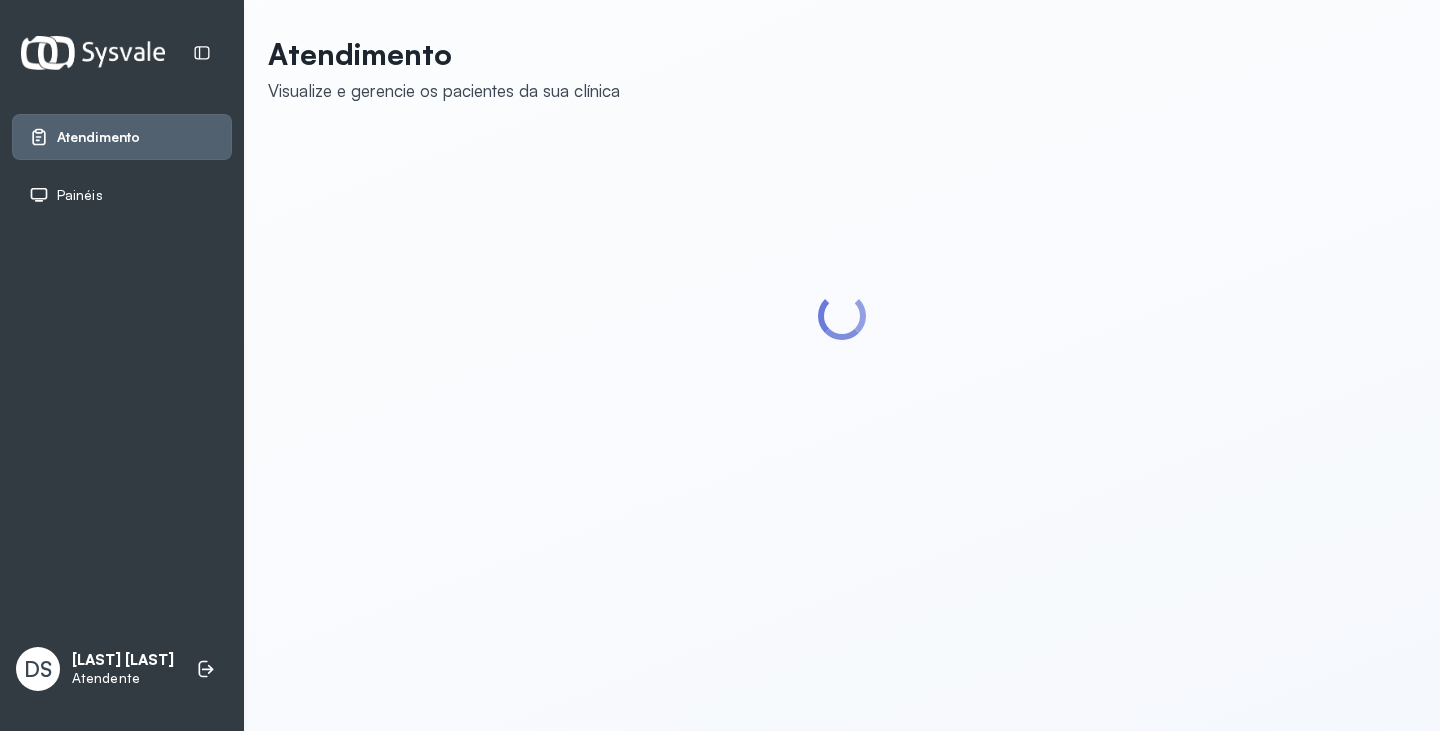 scroll, scrollTop: 0, scrollLeft: 0, axis: both 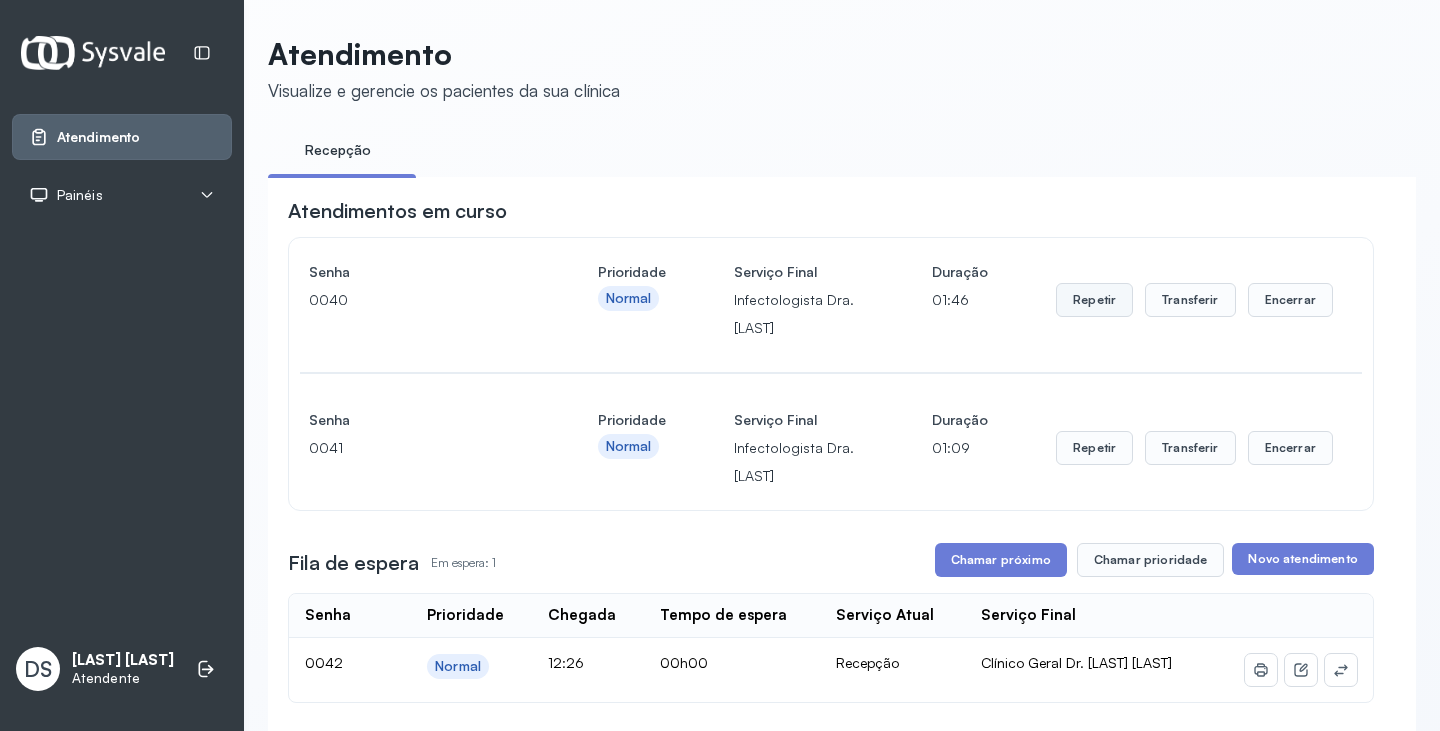 click on "Repetir" at bounding box center [1094, 300] 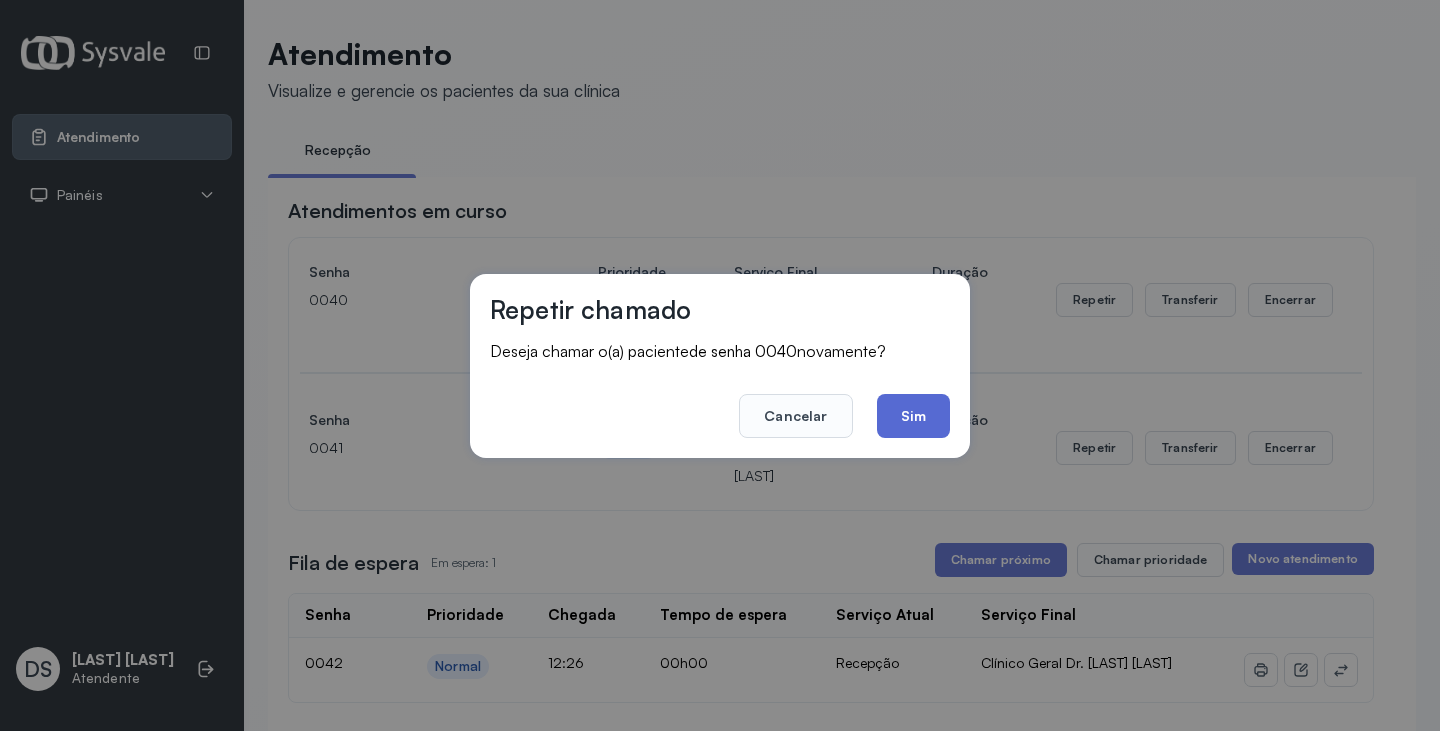 click on "Sim" 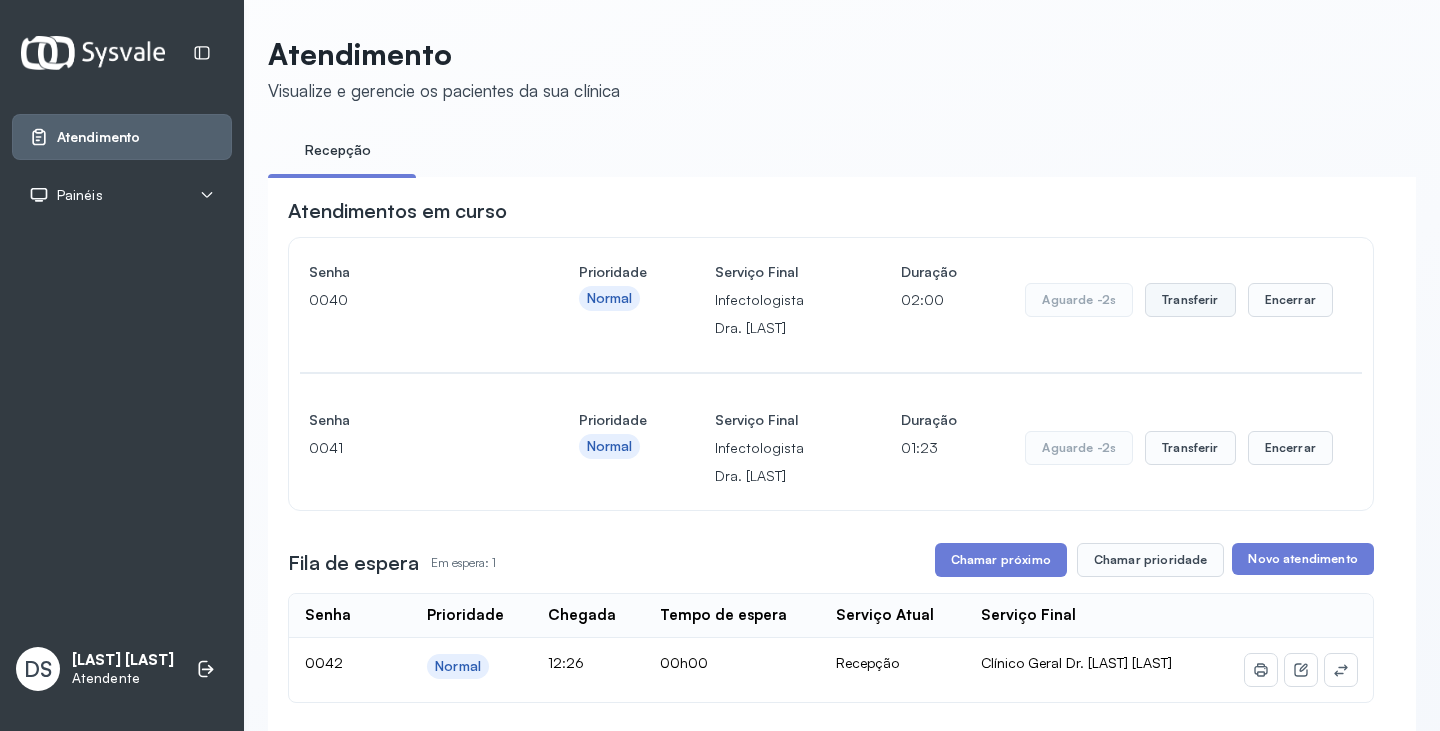 click on "Transferir" at bounding box center (1190, 300) 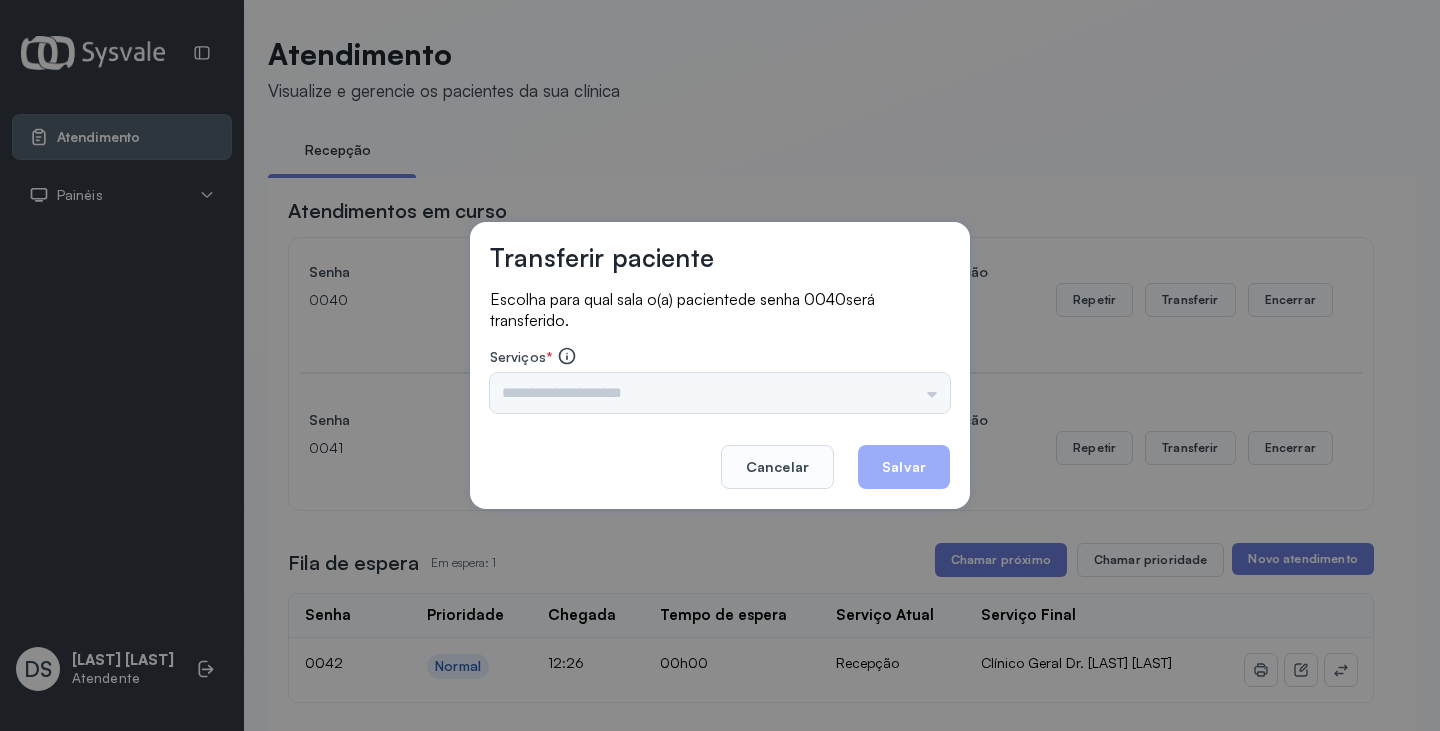 drag, startPoint x: 752, startPoint y: 399, endPoint x: 753, endPoint y: 383, distance: 16.03122 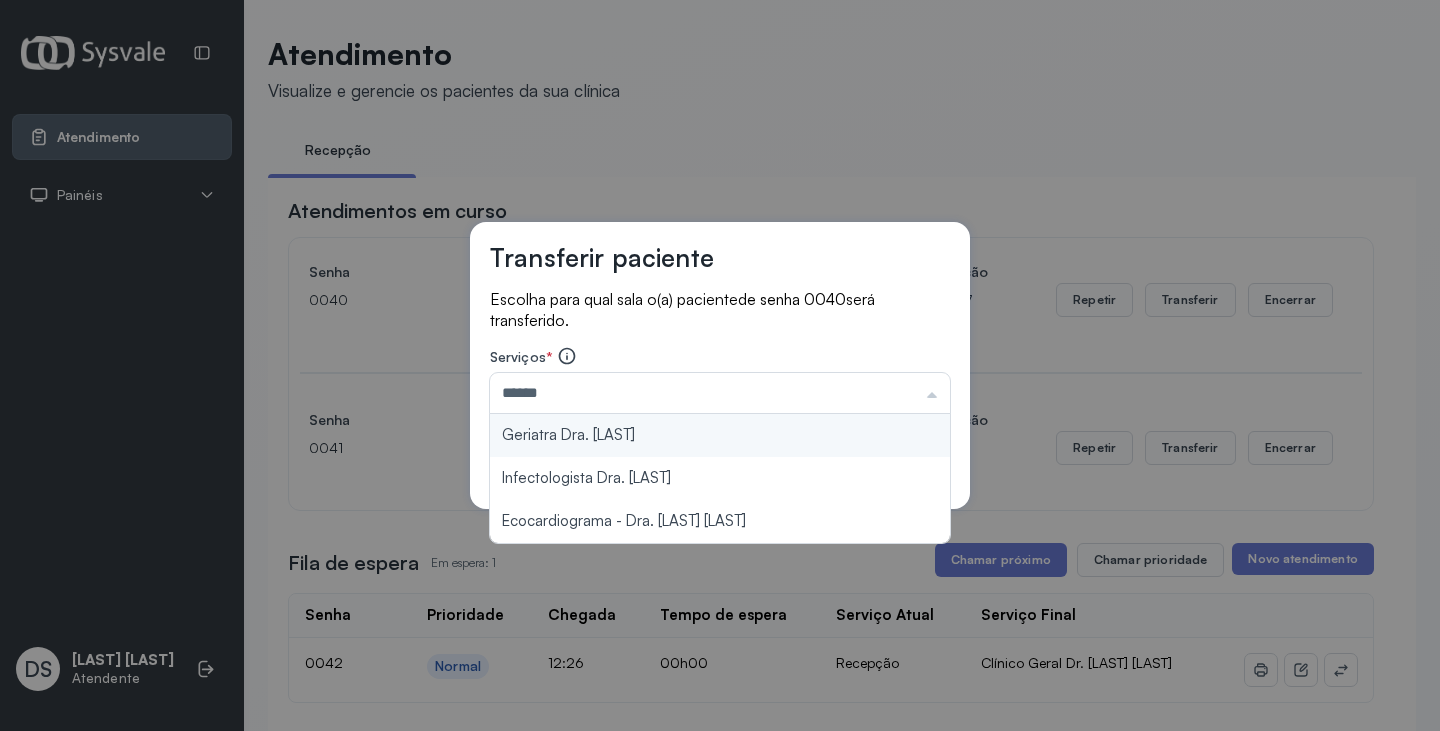 type on "**********" 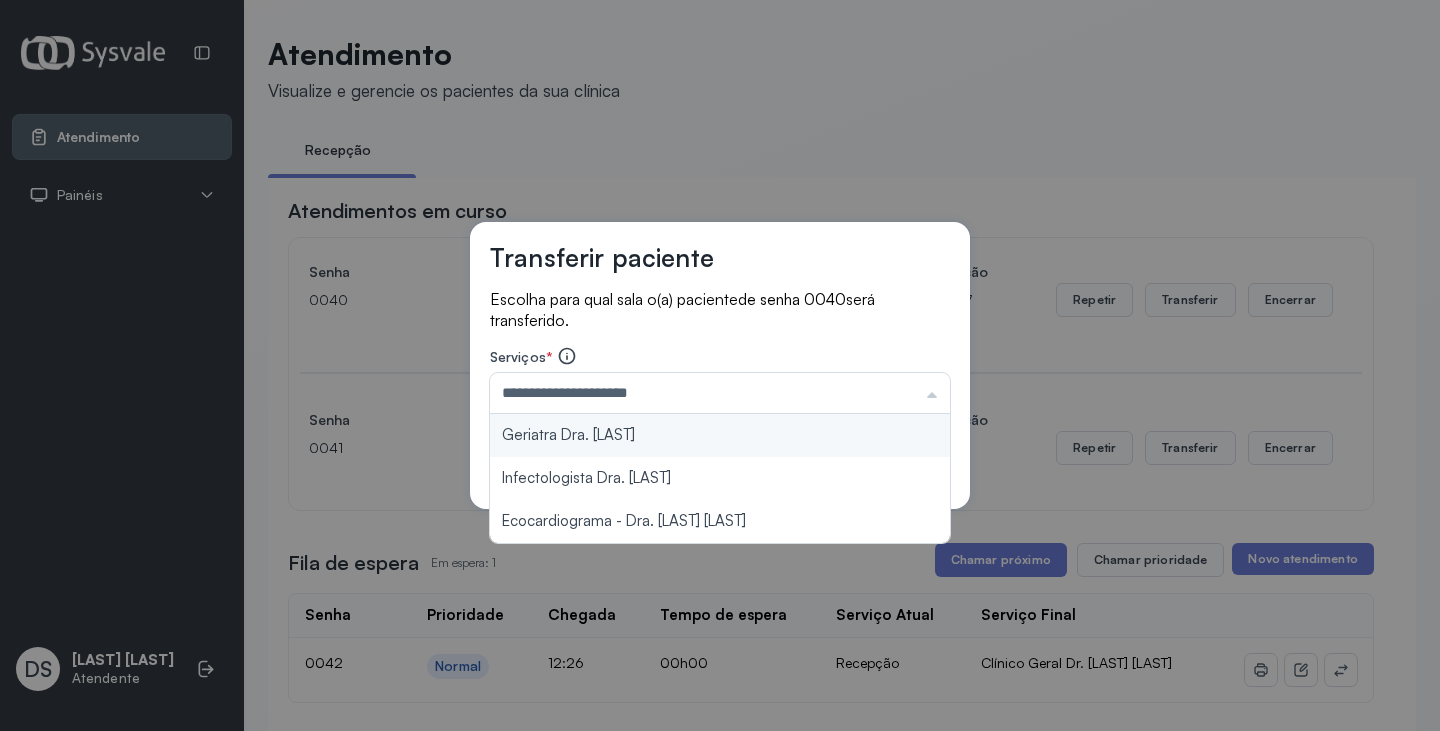 click on "**********" at bounding box center [720, 366] 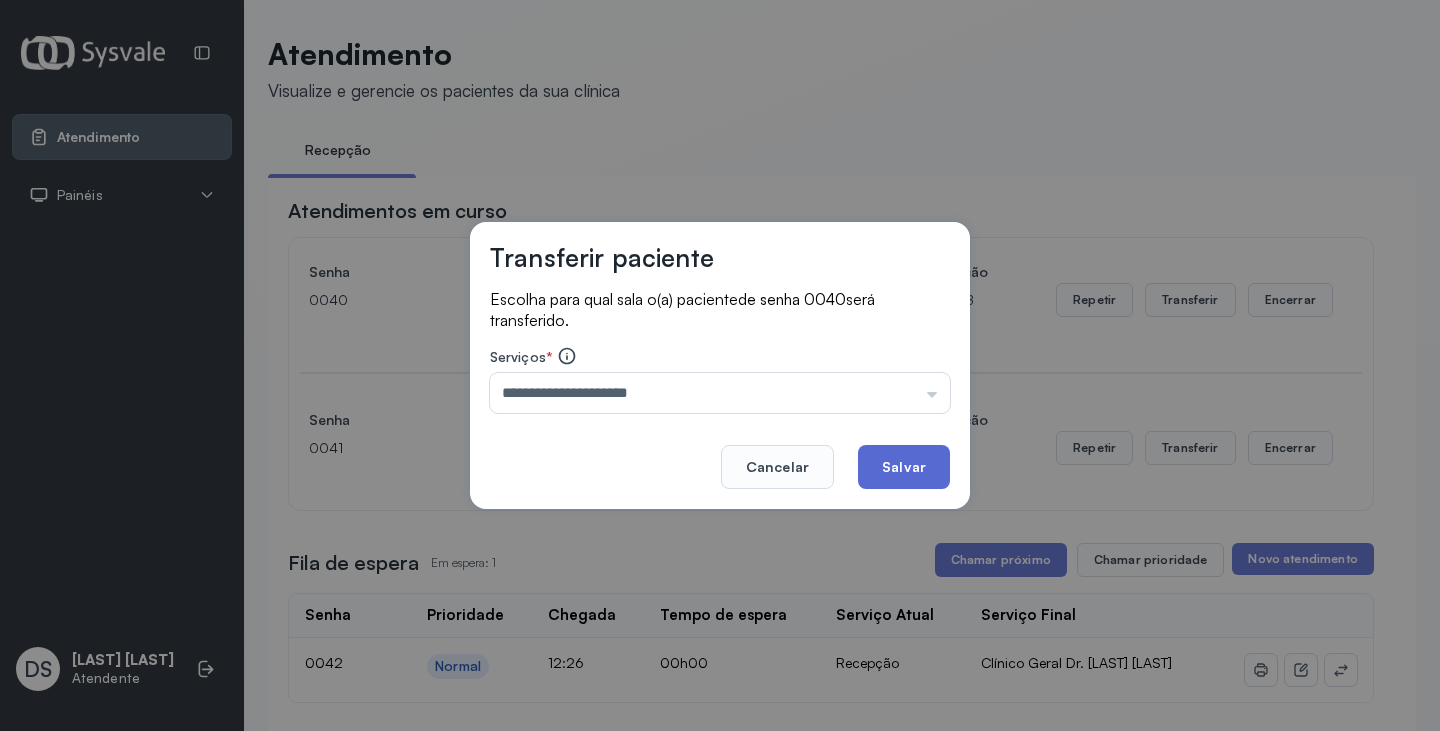 click on "Salvar" 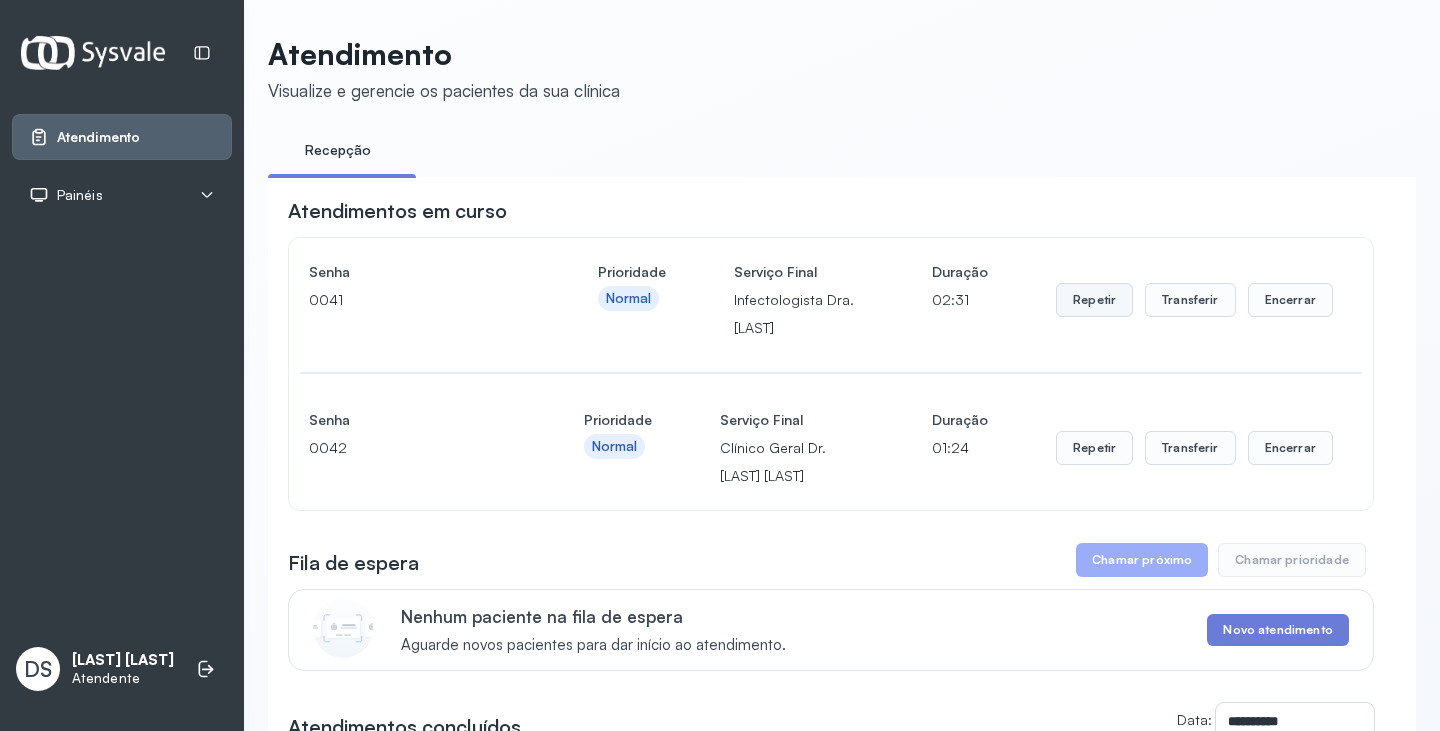 click on "Repetir" at bounding box center (1094, 300) 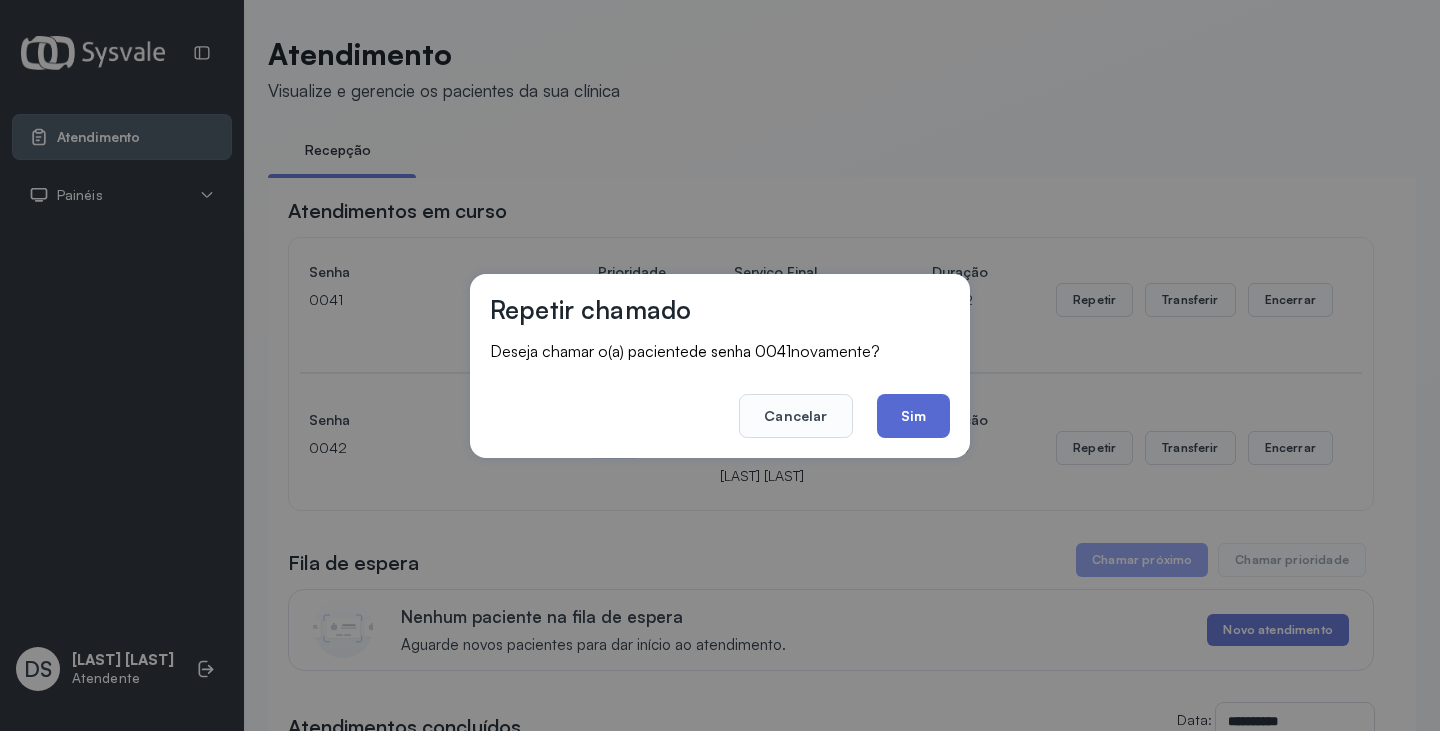 click on "Sim" 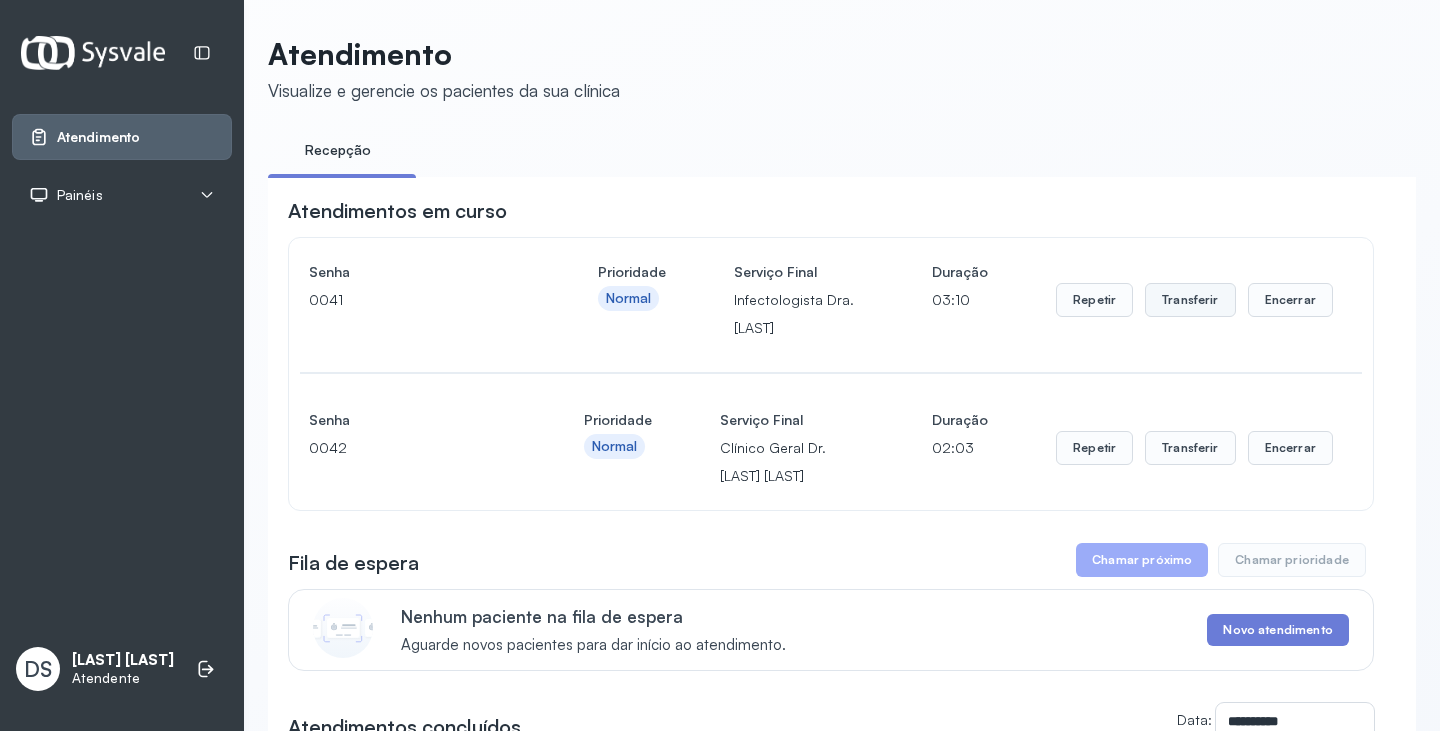 click on "Transferir" at bounding box center (1190, 300) 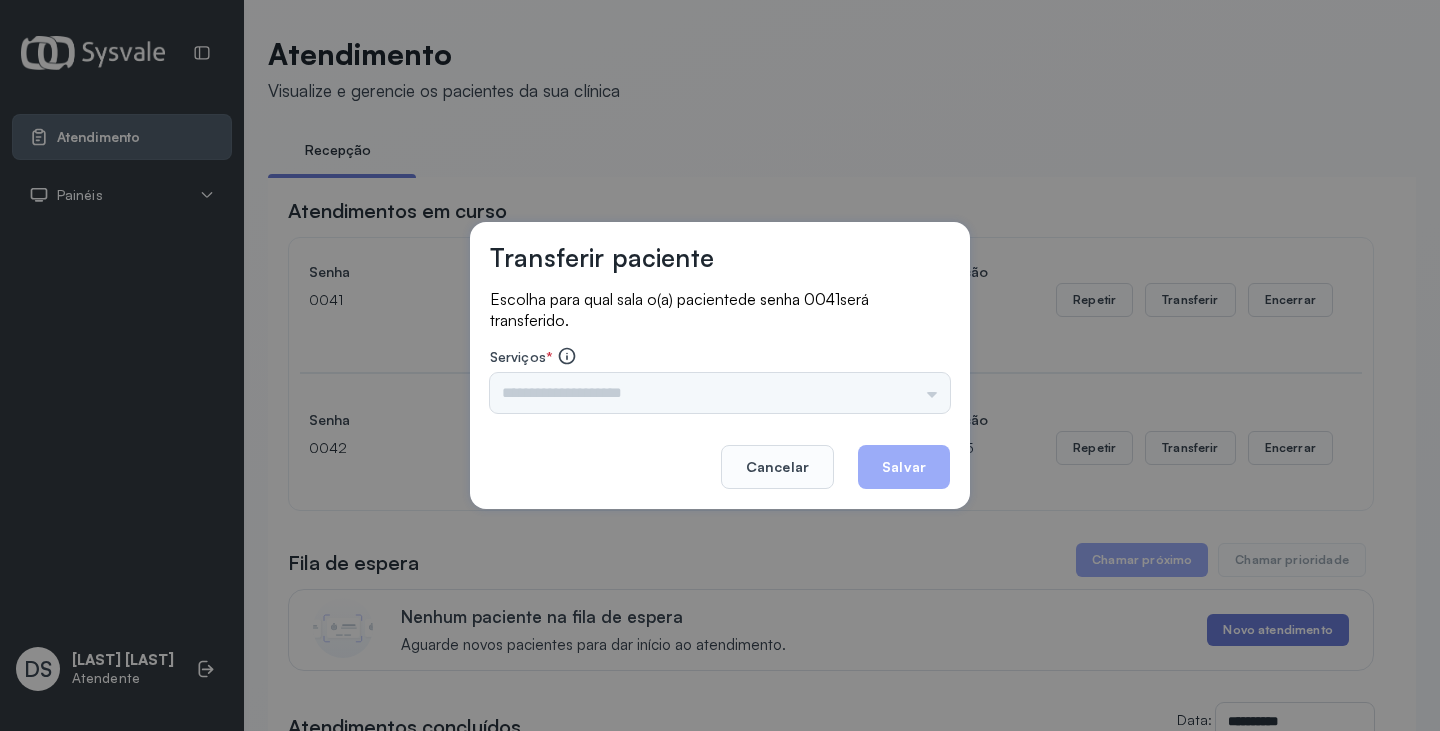 click on "Triagem Ortopedista Dr. Mauricio Ortopedista Dr. Ramon Ginecologista Dr. Amilton Ginecologista Dra. Luana Obstetra Dr. Orlindo Obstetra Dra. Vera Ultrassonografia Dr. Orlindo Ultrassonografia Dr. Amilton Consulta com Neurologista Dr. Ezir Reumatologista Dr. Juvenilson Endocrinologista Washington Dermatologista Dra. Renata Nefrologista Dr. Edvaldo Geriatra Dra. Vanessa Infectologista Dra. Vanessa Oftalmologista Dra. Consulta Proctologista/Cirurgia Geral Dra. Geislane Otorrinolaringologista Dr. Pedro Pequena Cirurgia Dr. Geislane Pequena Cirurgia Dr. AMILTON ECG Espirometria com Broncodilatador Espirometria sem Broncodilatador Ecocardiograma - Dra. Vanessa Viana Exame de PPD Enf. Jane Raquel RETIRADA DE CERUME DR. PEDRO VACINAÇÃO Preventivo Enf. Luciana Preventivo Enf. Tiago Araujo Consulta de Enfermagem Enf. Tiago Consulta de Enfermagem Enf. Luciana Consulta  Cardiologista Dr. Everson Consulta Enf. Jane Raquel Dispensação de Medicação Agendamento Consulta Enf. Tiago Agendamento consulta Enf. Luciana" at bounding box center [720, 393] 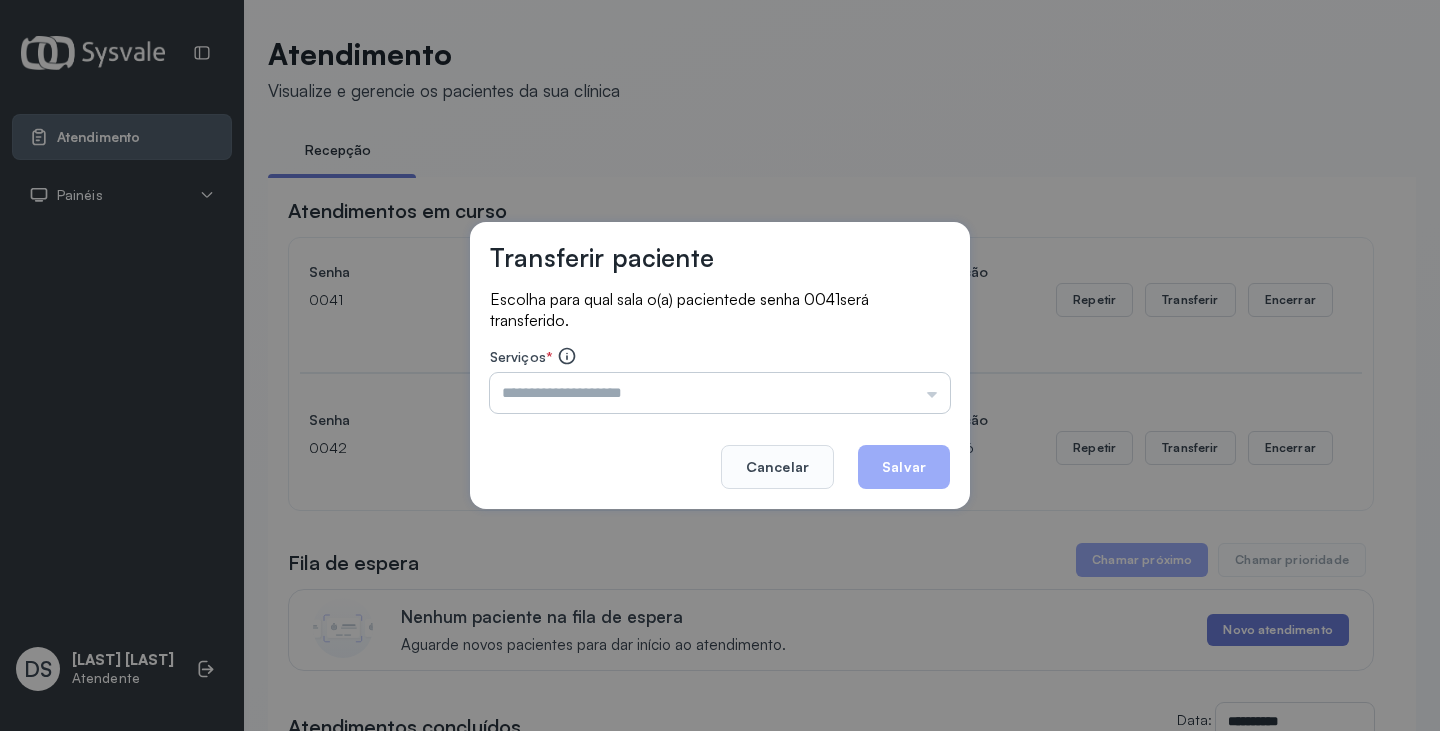 click at bounding box center (720, 393) 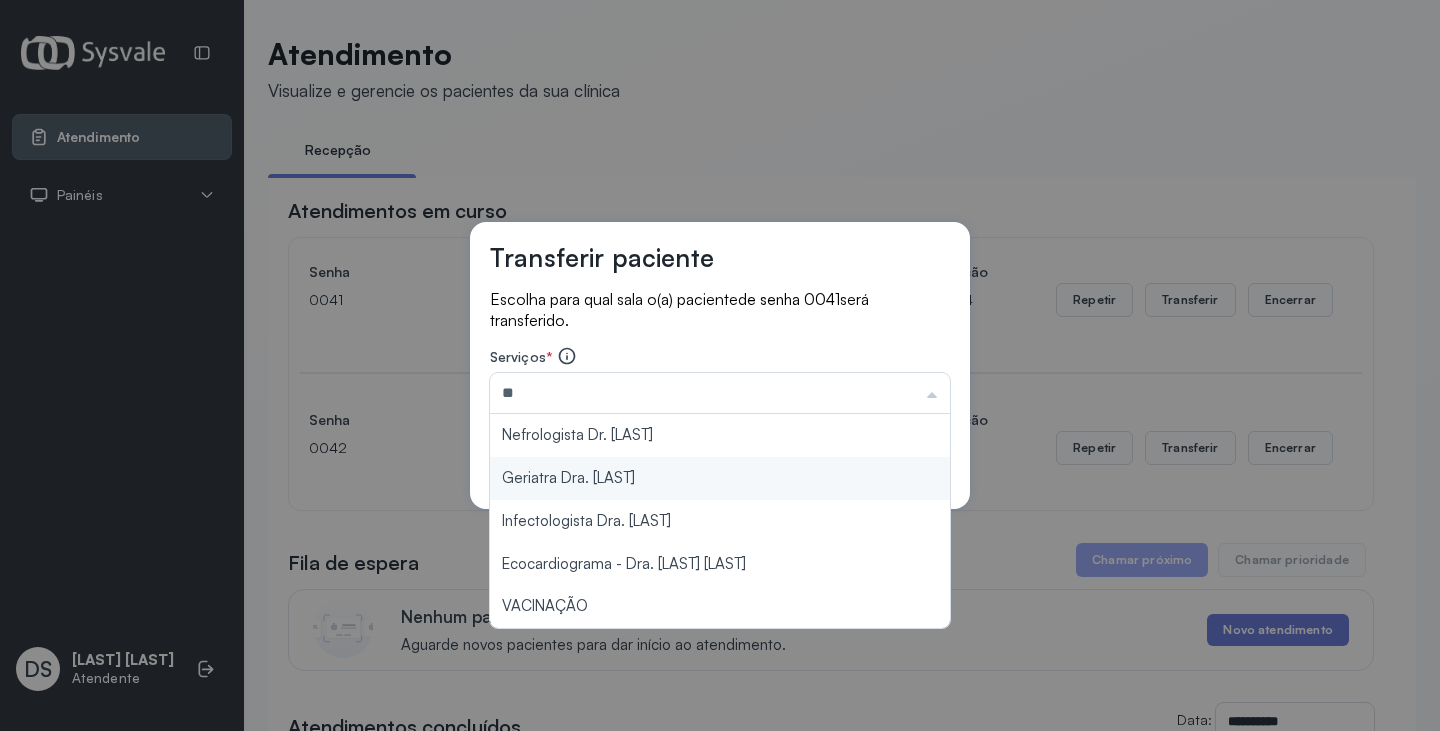 type on "**********" 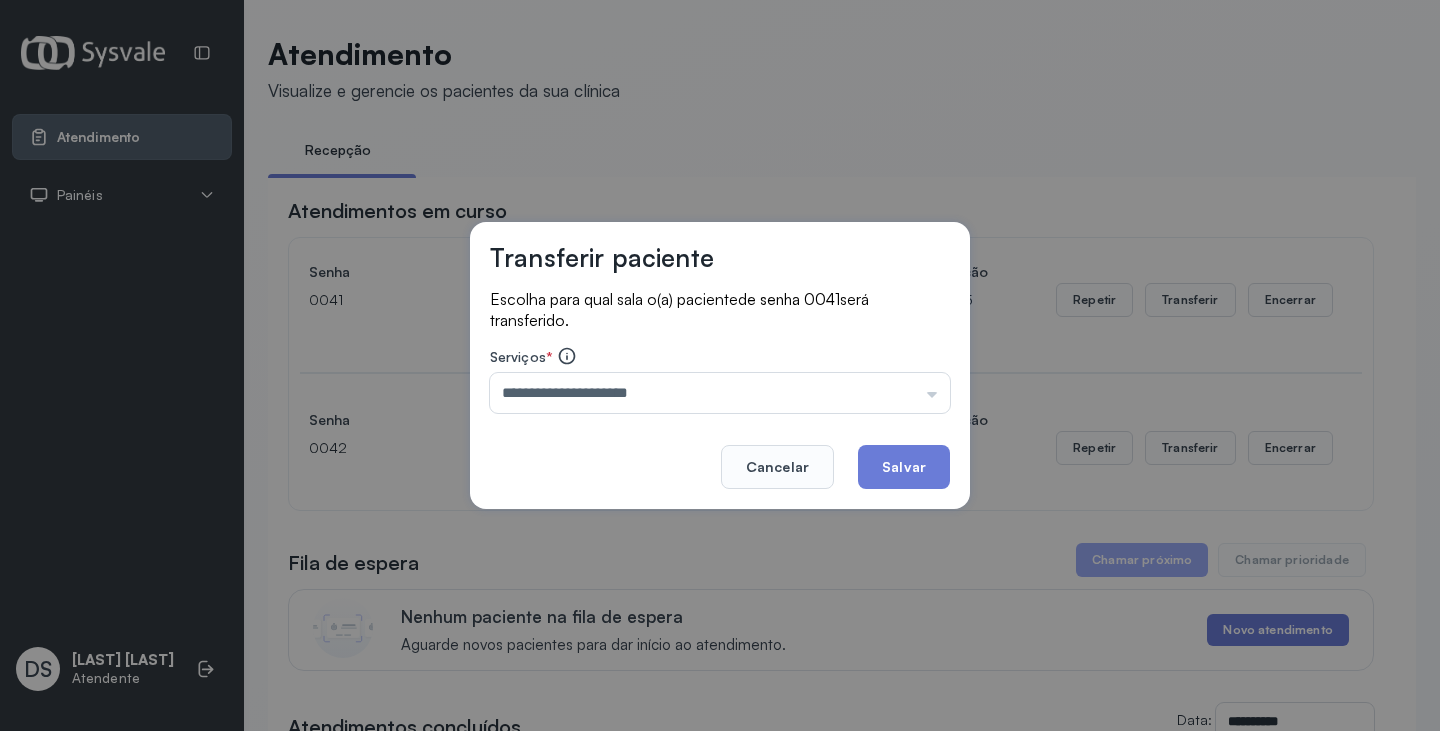 click on "**********" at bounding box center [720, 366] 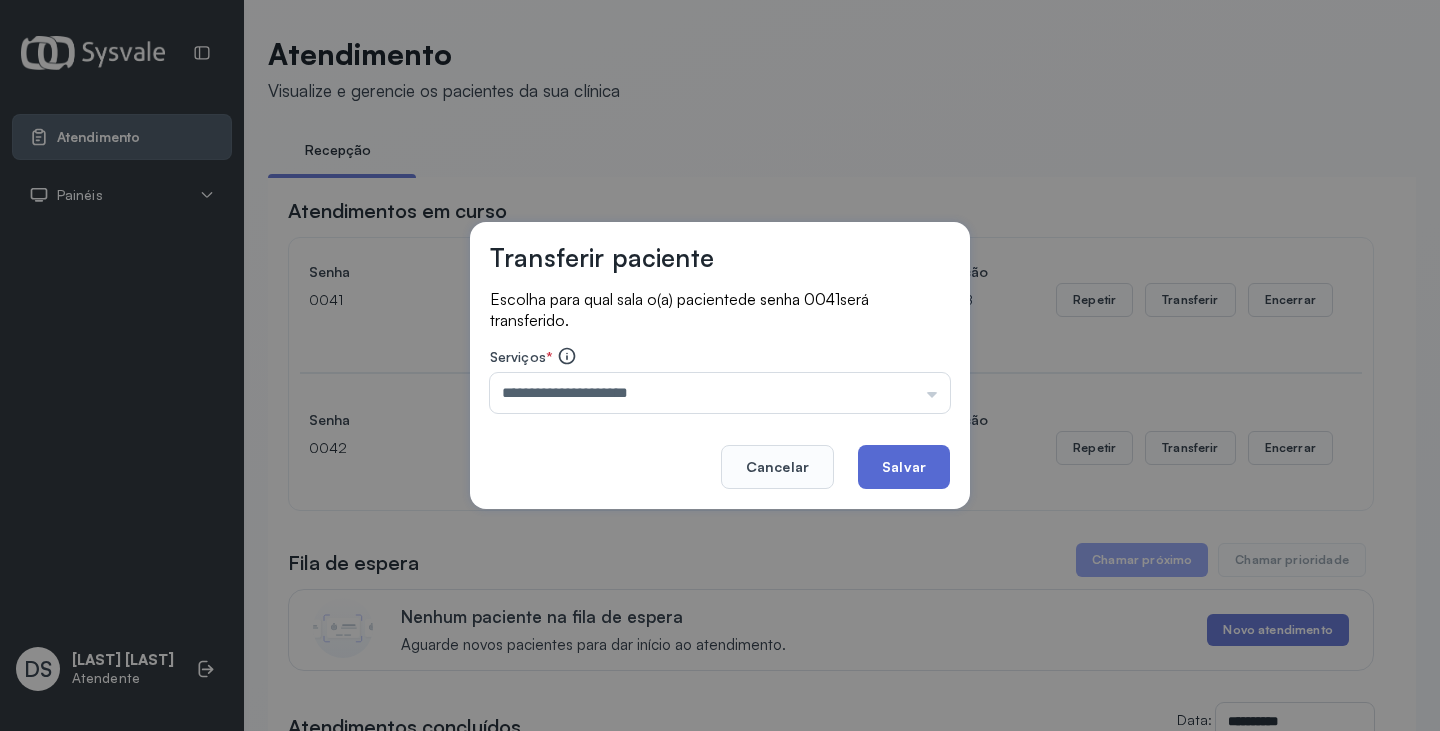 click on "Salvar" 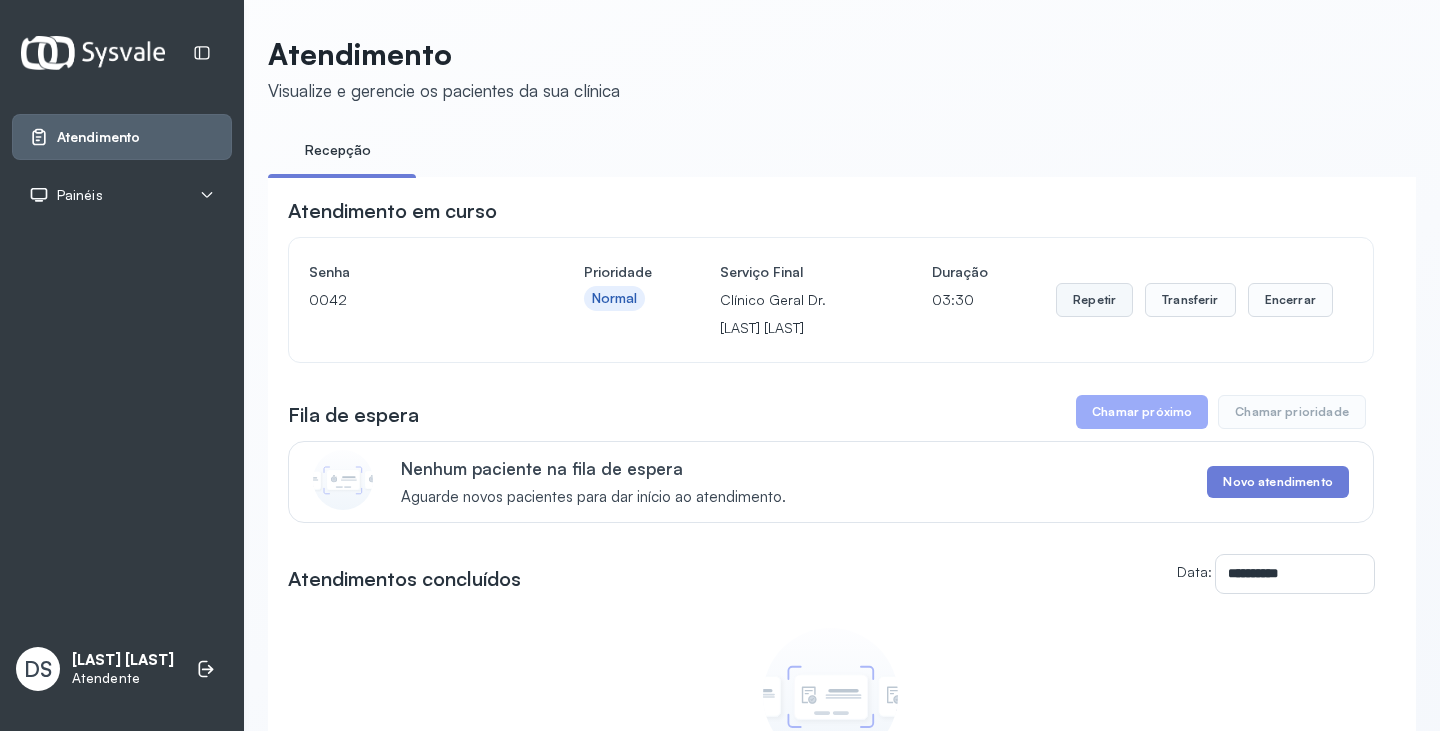 click on "Repetir" at bounding box center (1094, 300) 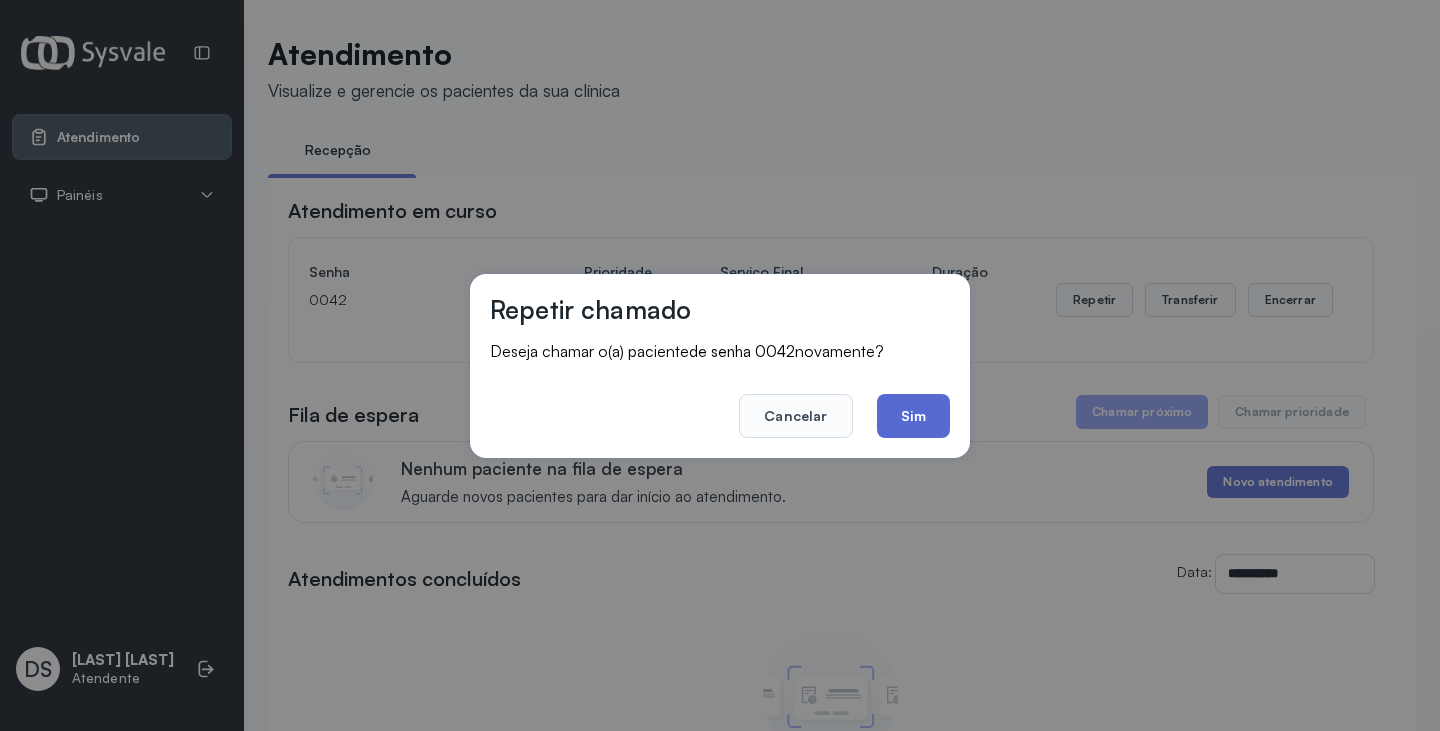 click on "Sim" 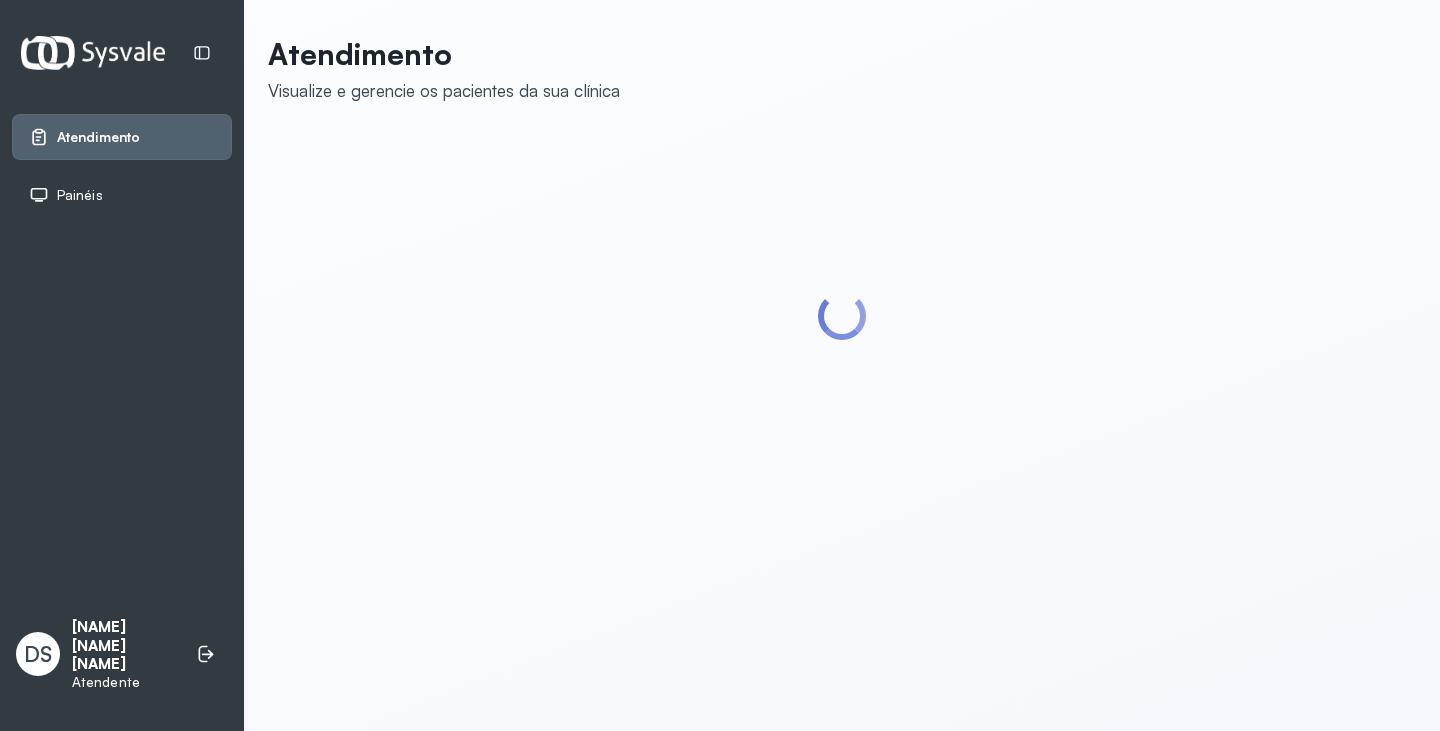 scroll, scrollTop: 0, scrollLeft: 0, axis: both 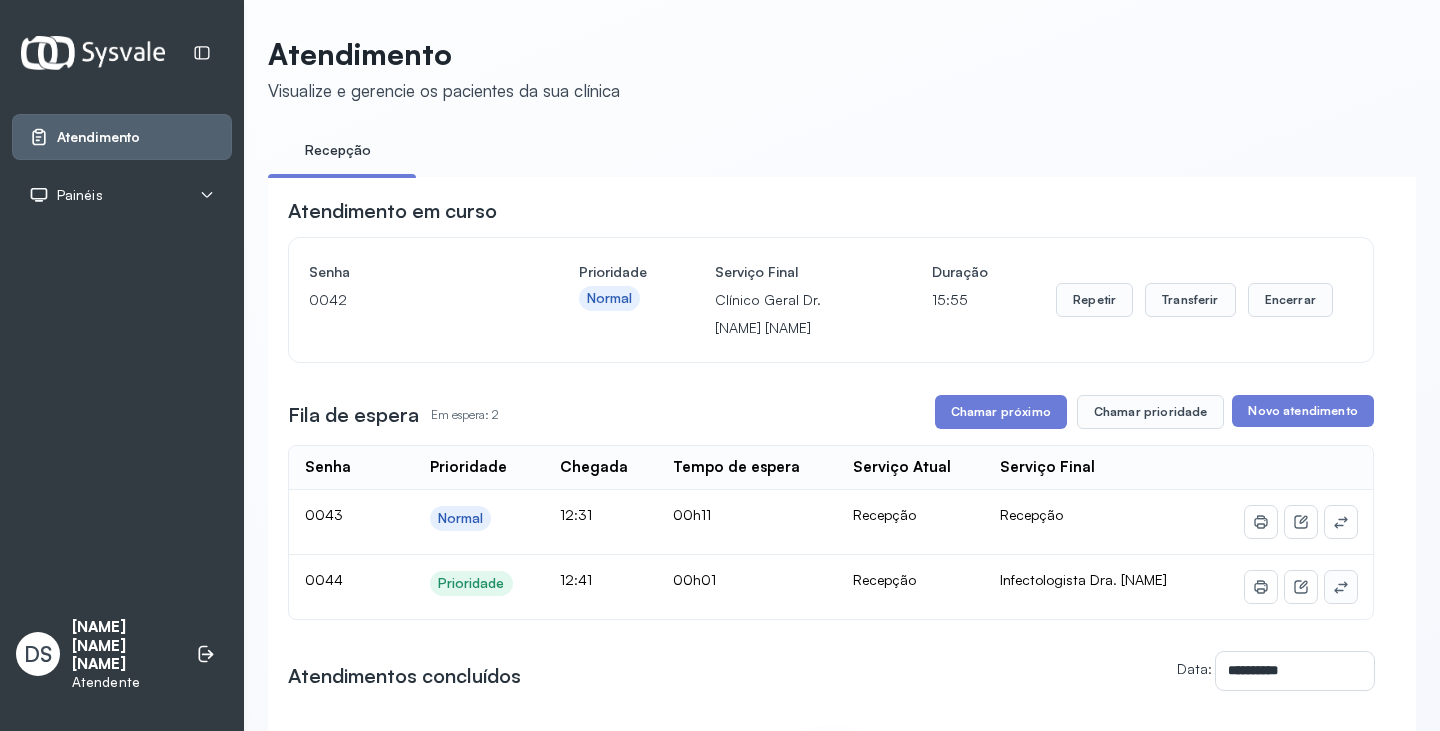 click 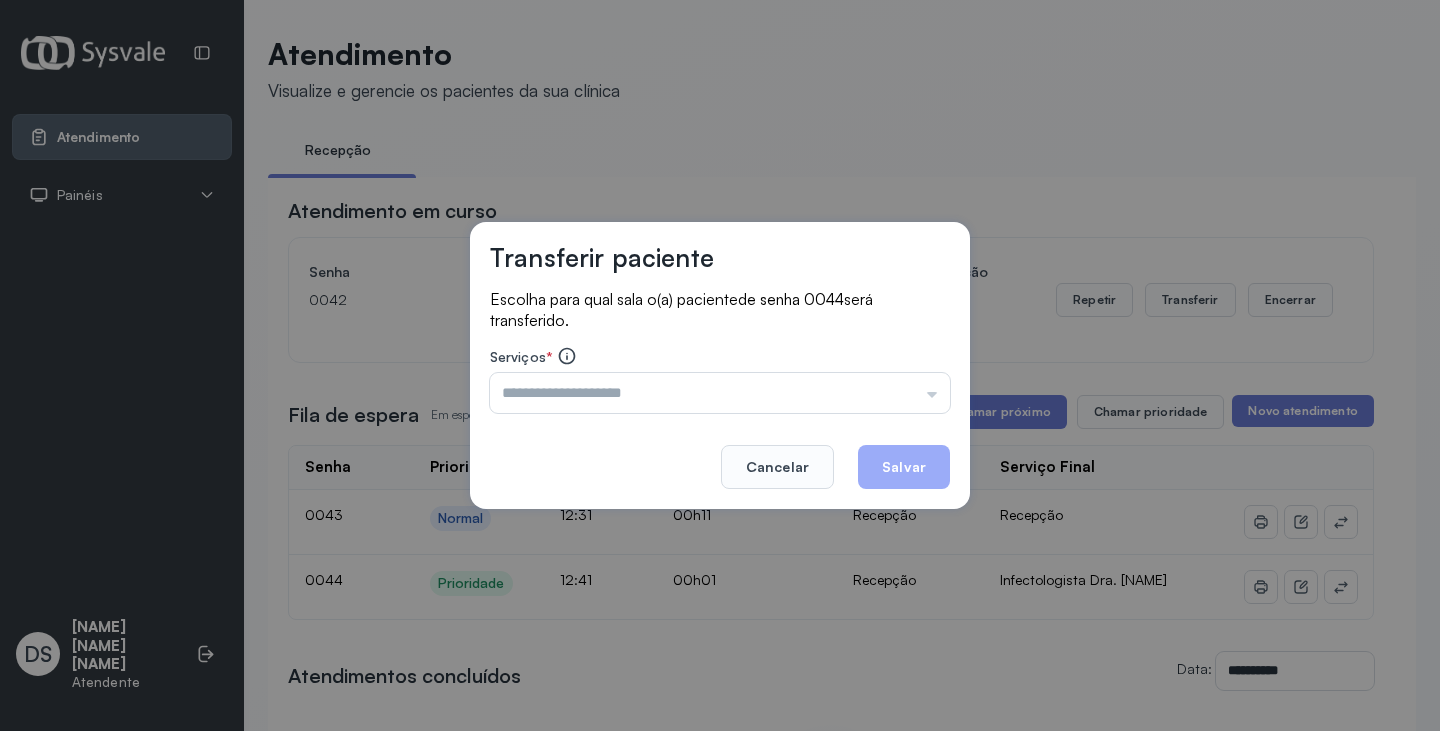 click at bounding box center [720, 393] 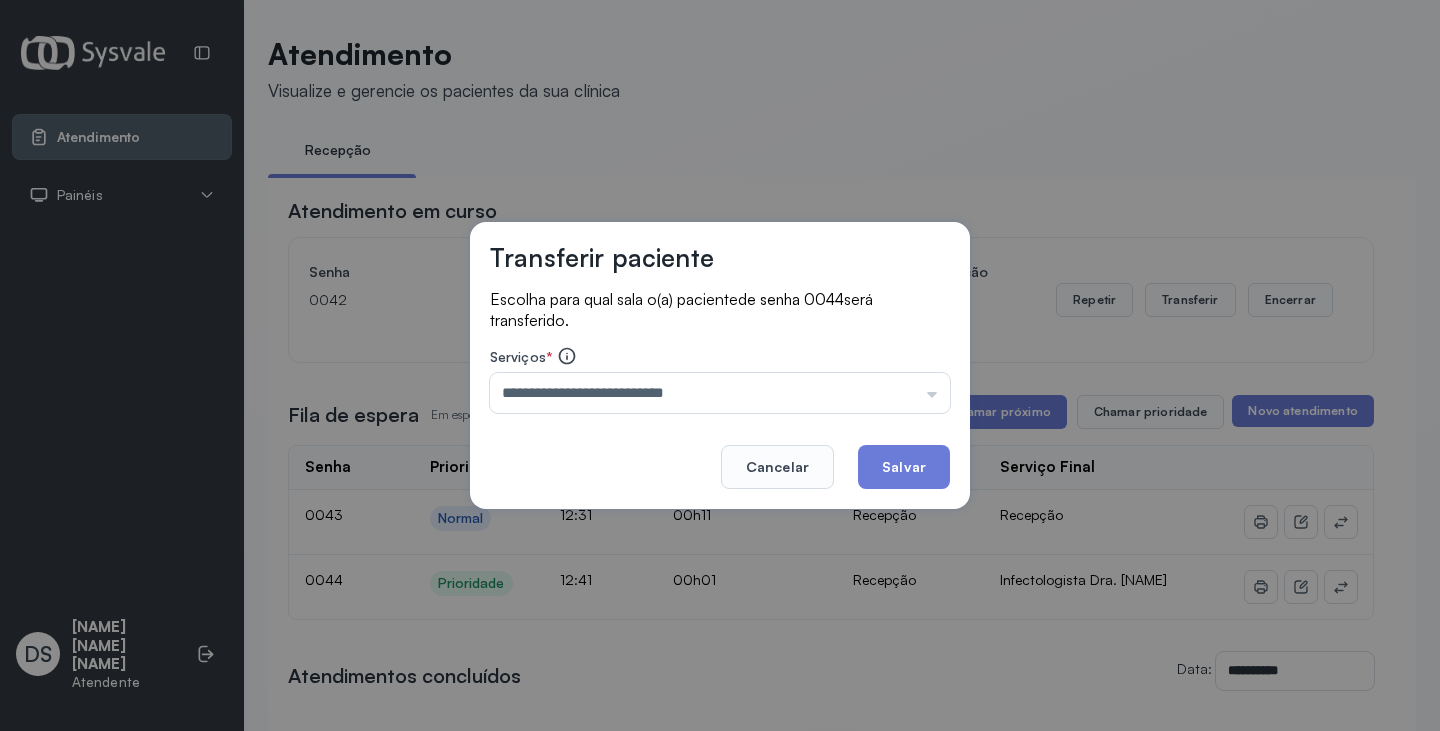 click on "**********" at bounding box center [720, 366] 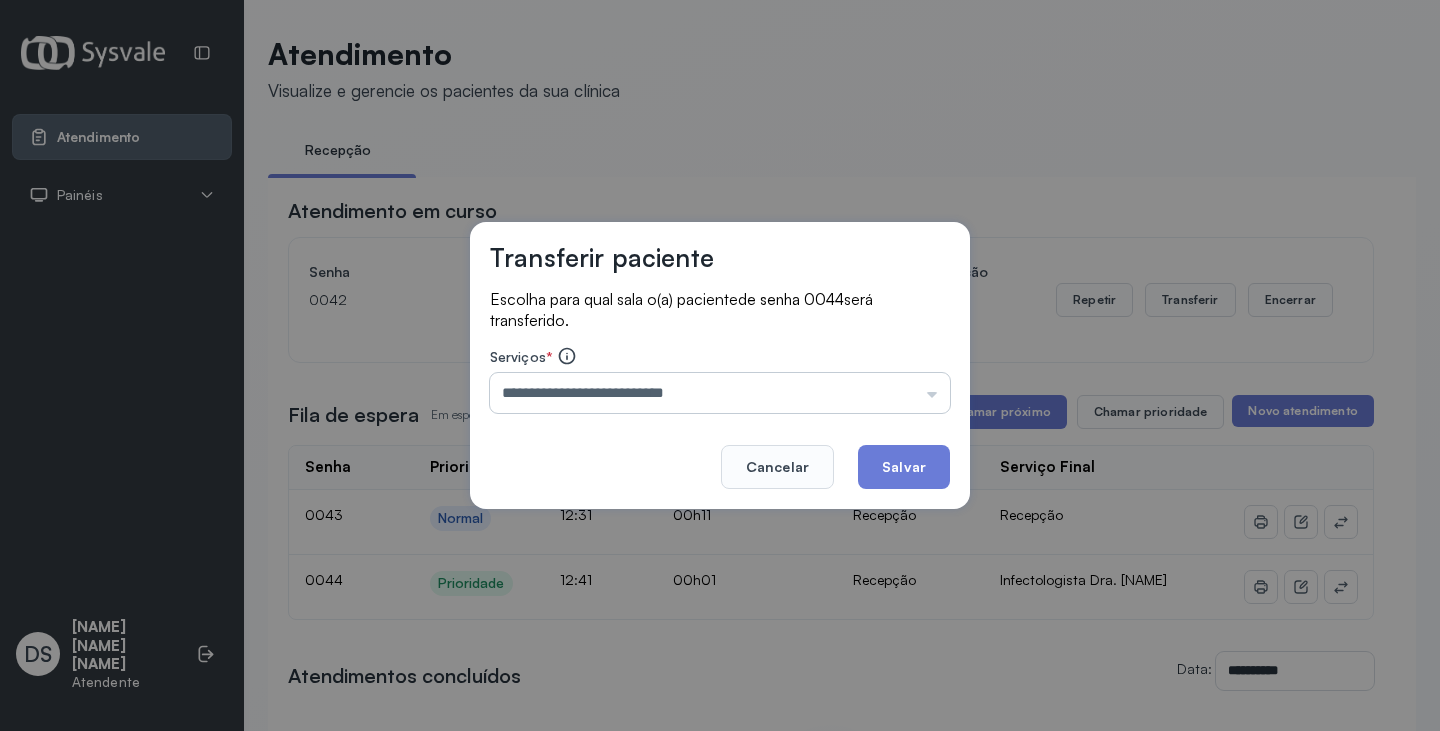 click on "**********" at bounding box center (720, 393) 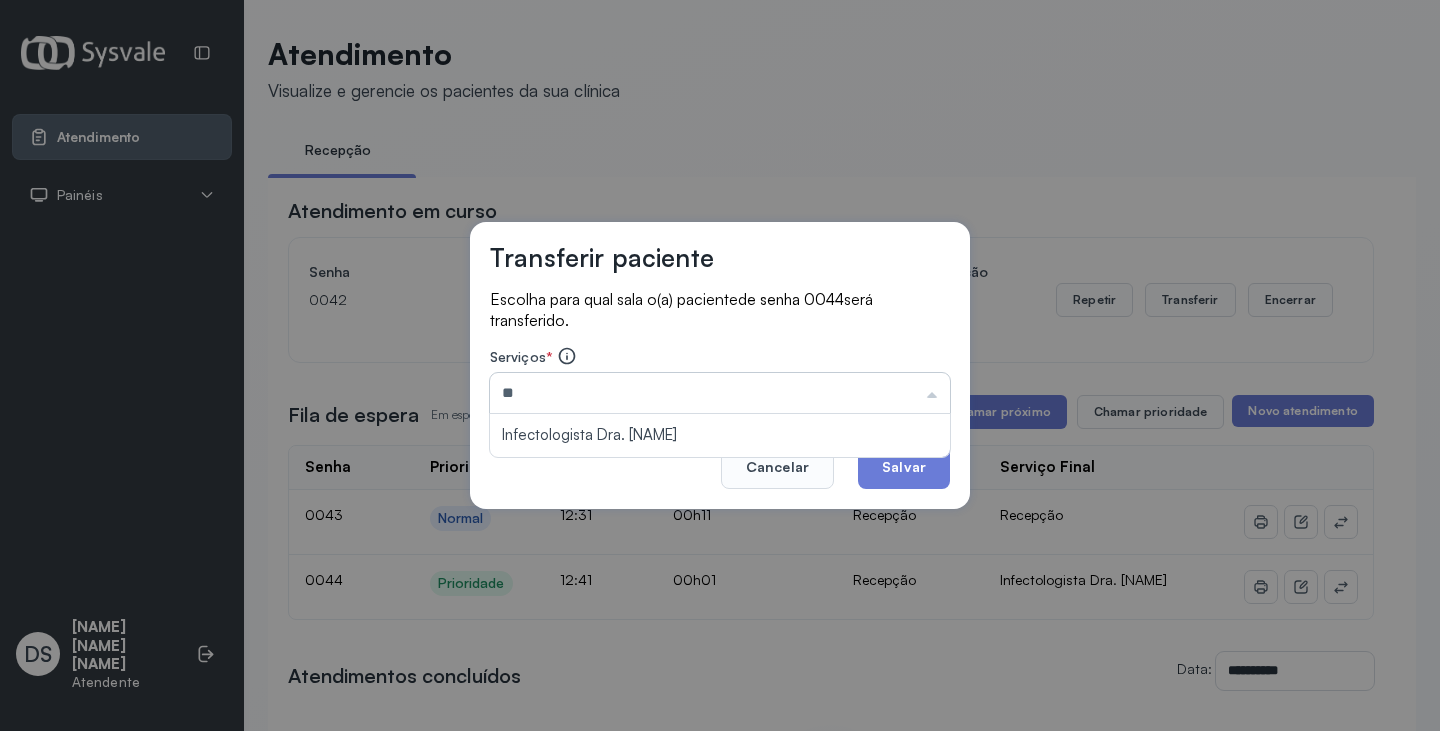 type on "*" 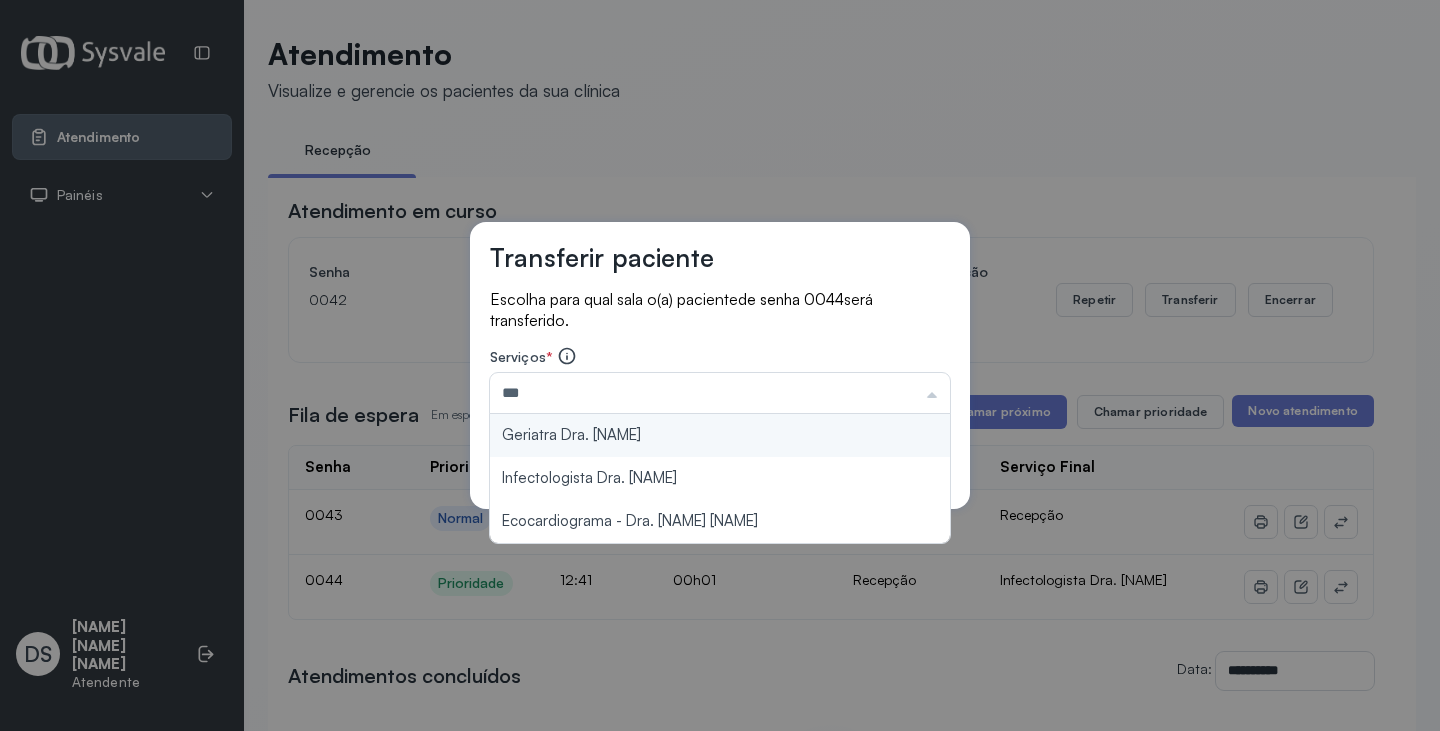type on "**********" 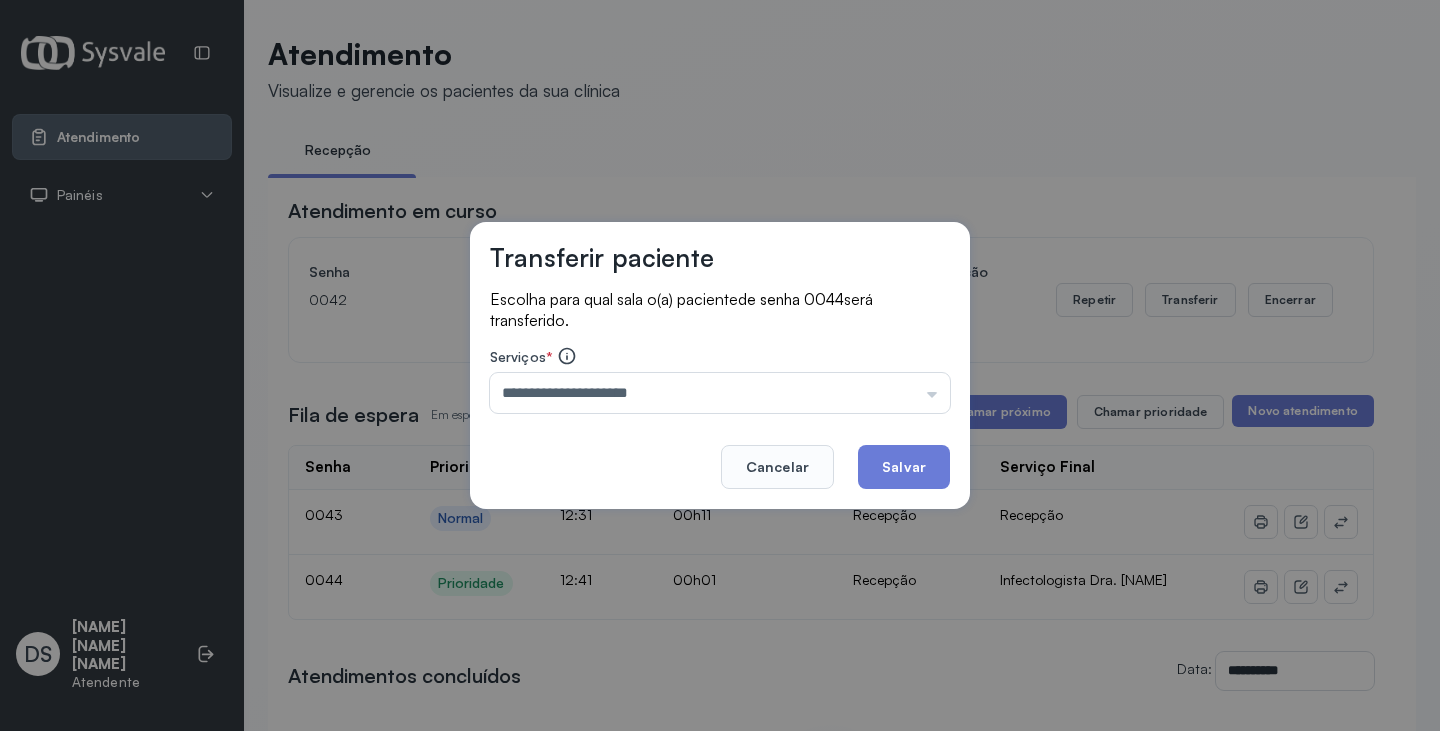 click on "**********" at bounding box center [720, 366] 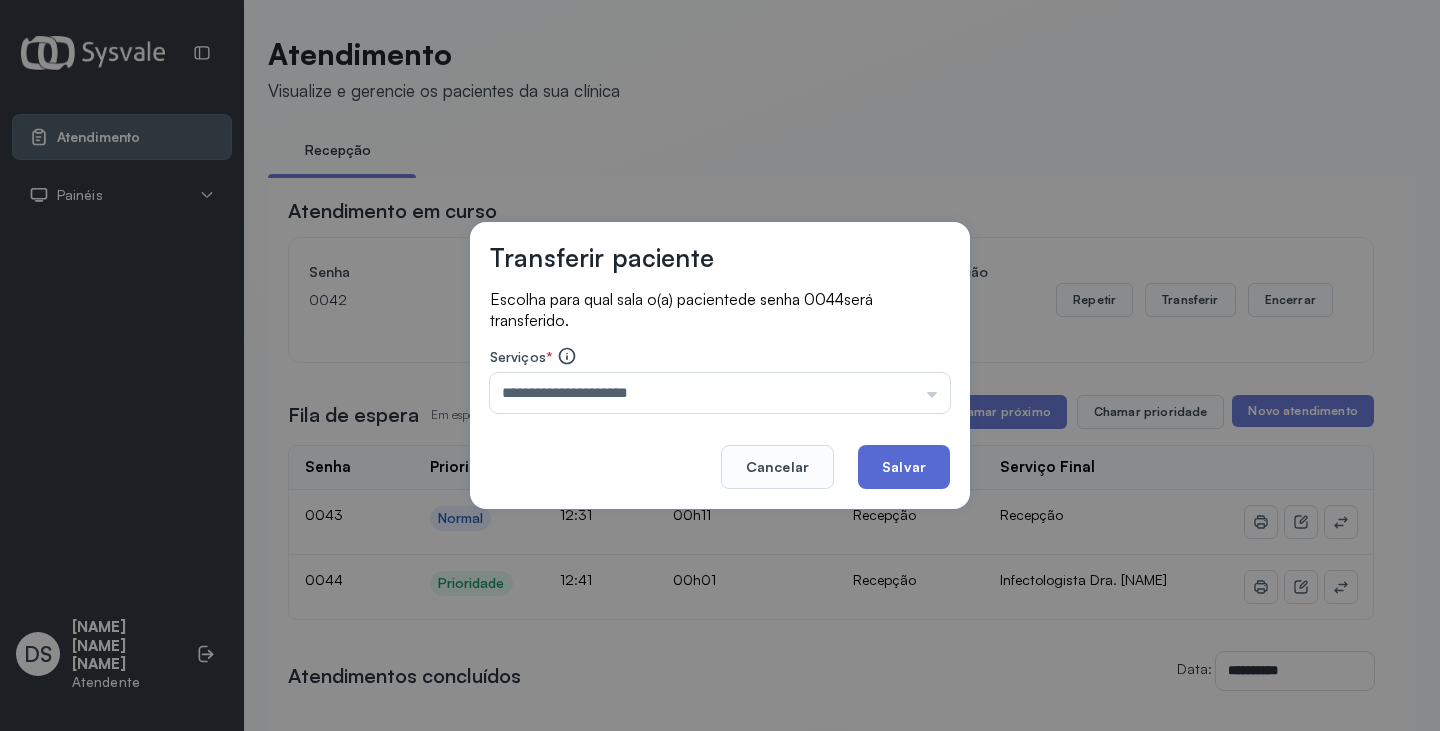 click on "Salvar" 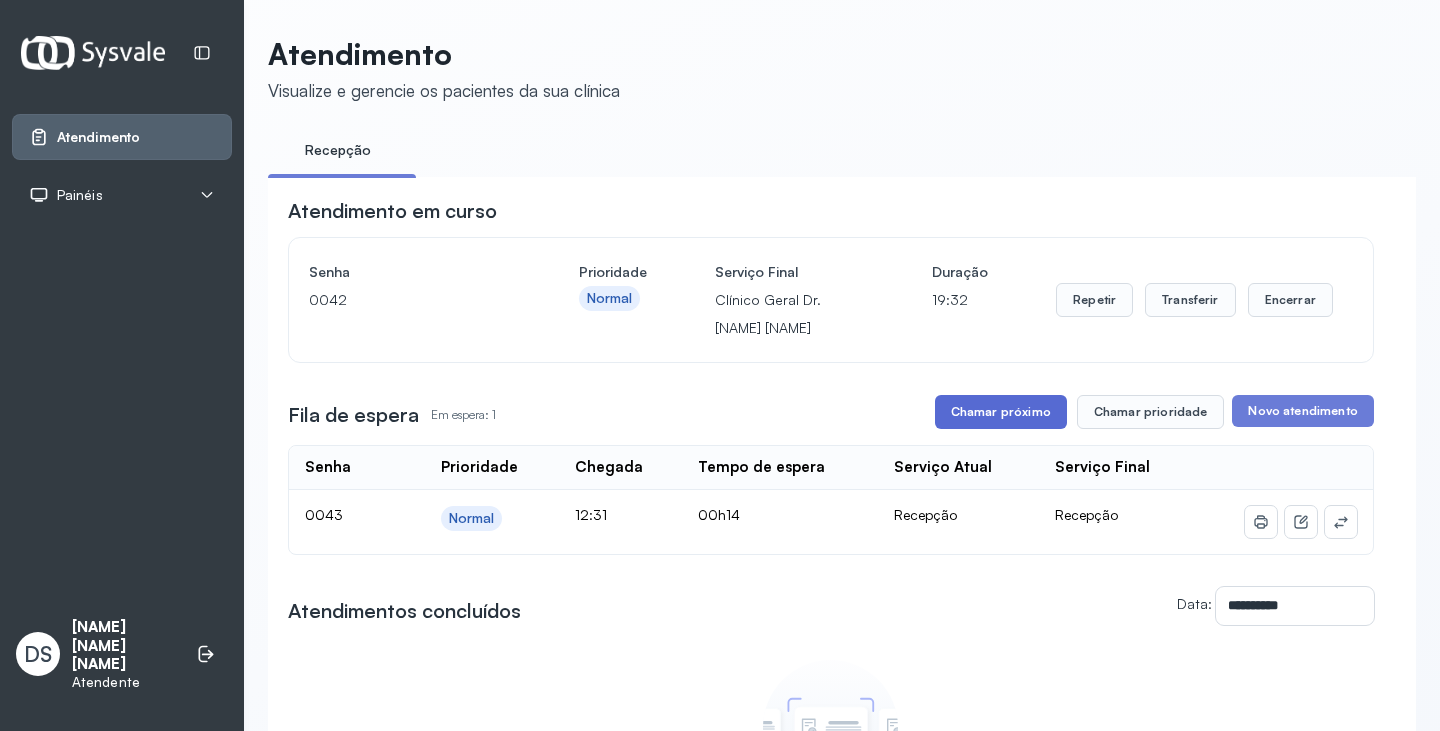 click on "Chamar próximo" at bounding box center (1001, 412) 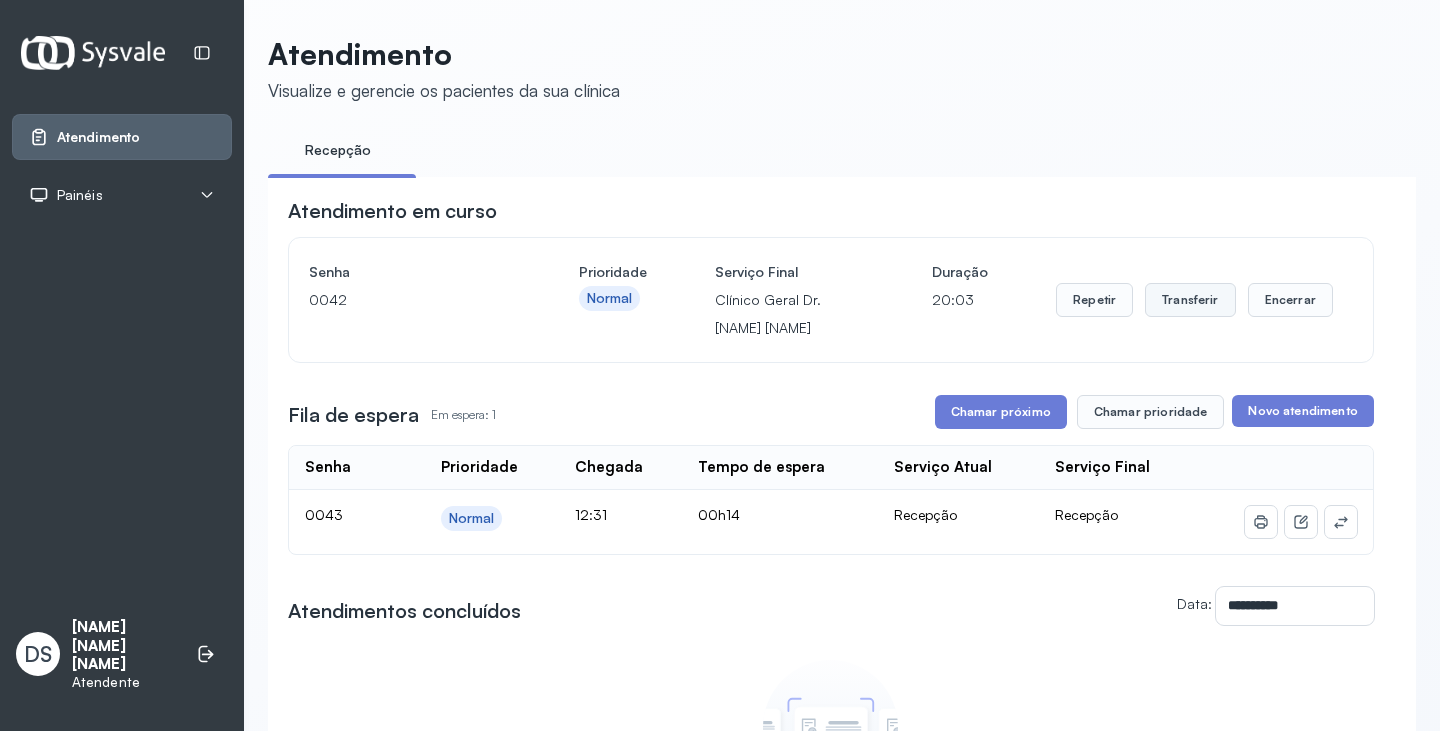 click on "Transferir" at bounding box center (1190, 300) 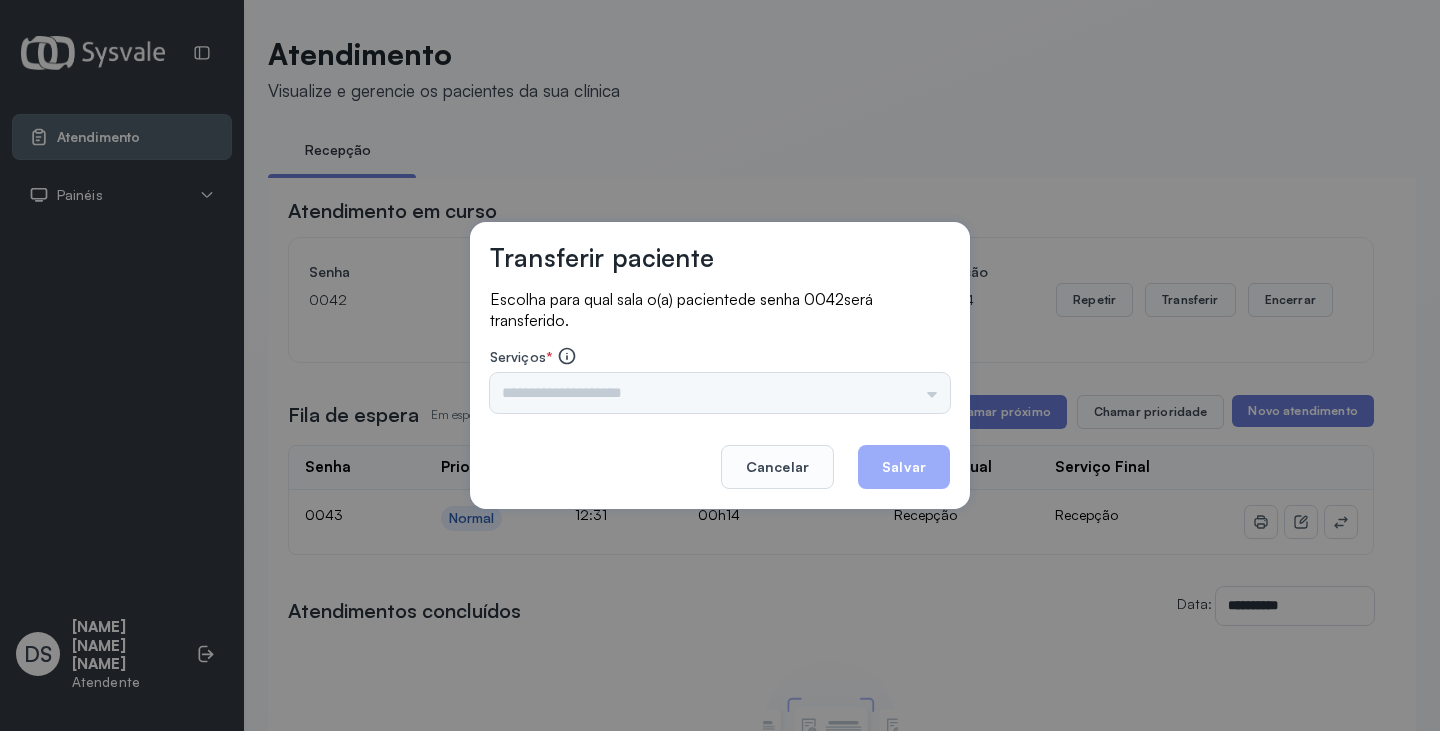 click on "Triagem Ortopedista Dr. Mauricio Ortopedista Dr. Ramon Ginecologista Dr. Amilton Ginecologista Dra. Luana Obstetra Dr. Orlindo Obstetra Dra. Vera Ultrassonografia Dr. Orlindo Ultrassonografia Dr. Amilton Consulta com Neurologista Dr. Ezir Reumatologista Dr. Juvenilson Endocrinologista Washington Dermatologista Dra. Renata Nefrologista Dr. Edvaldo Geriatra Dra. Vanessa Infectologista Dra. Vanessa Oftalmologista Dra. Consulta Proctologista/Cirurgia Geral Dra. Geislane Otorrinolaringologista Dr. Pedro Pequena Cirurgia Dr. Geislane Pequena Cirurgia Dr. AMILTON ECG Espirometria com Broncodilatador Espirometria sem Broncodilatador Ecocardiograma - Dra. Vanessa Viana Exame de PPD Enf. Jane Raquel RETIRADA DE CERUME DR. PEDRO VACINAÇÃO Preventivo Enf. Luciana Preventivo Enf. Tiago Araujo Consulta de Enfermagem Enf. Tiago Consulta de Enfermagem Enf. Luciana Consulta  Cardiologista Dr. Everson Consulta Enf. Jane Raquel Dispensação de Medicação Agendamento Consulta Enf. Tiago Agendamento consulta Enf. Luciana" at bounding box center (720, 393) 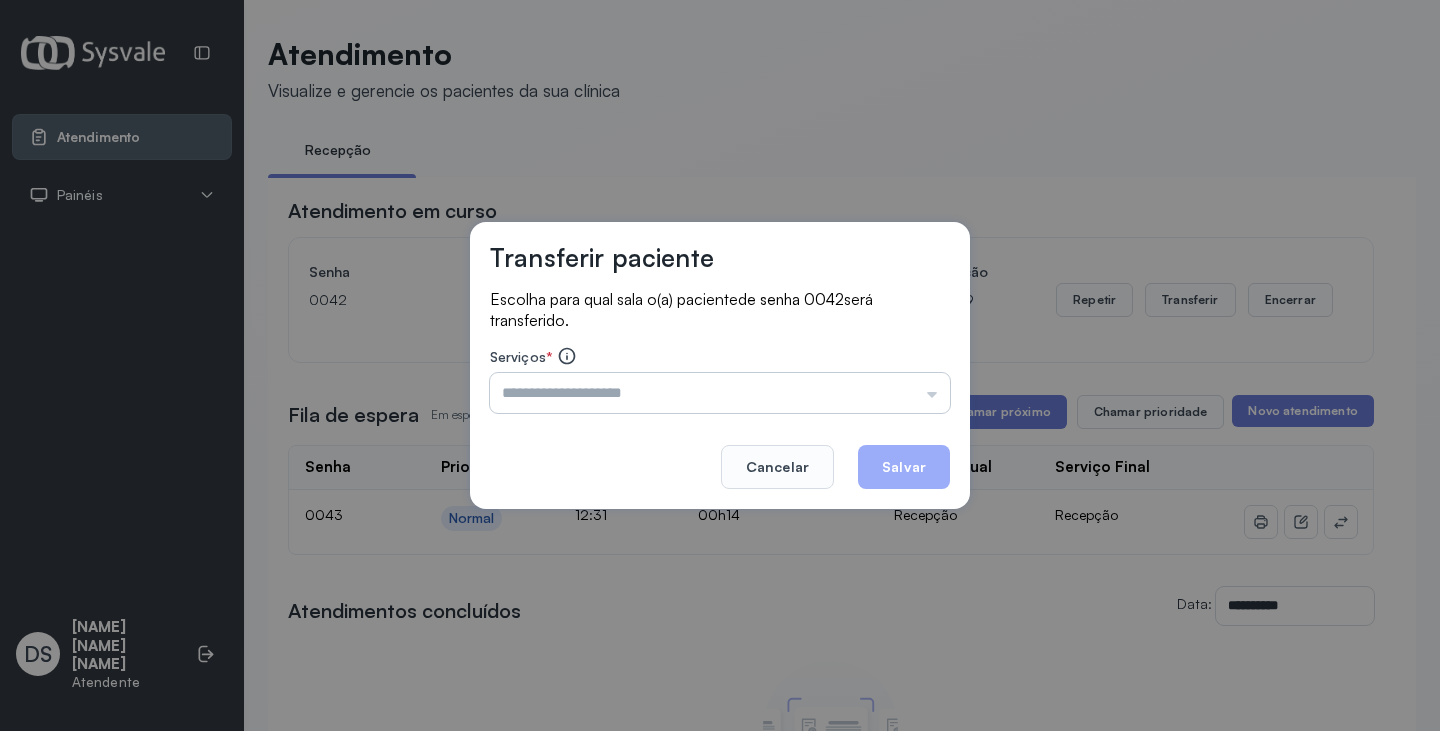 click at bounding box center [720, 393] 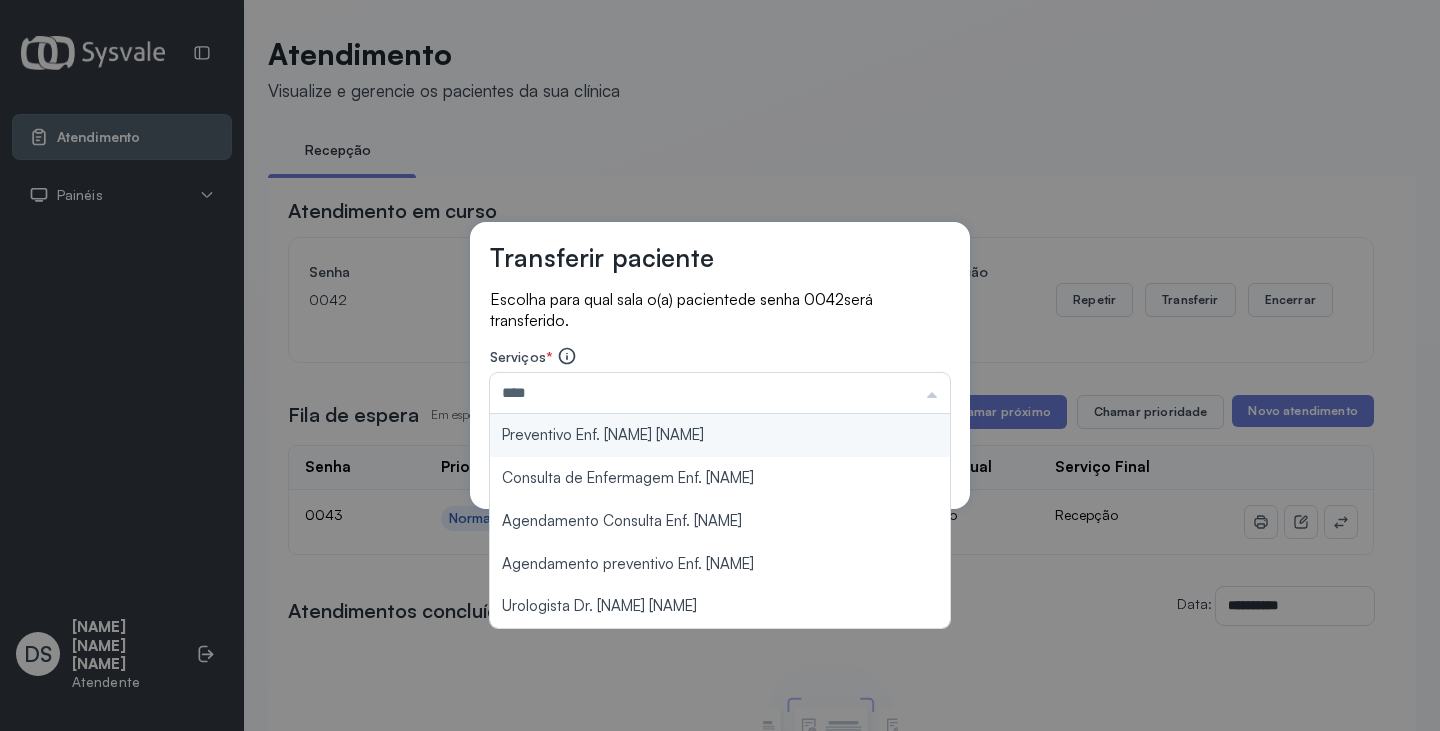 type on "**********" 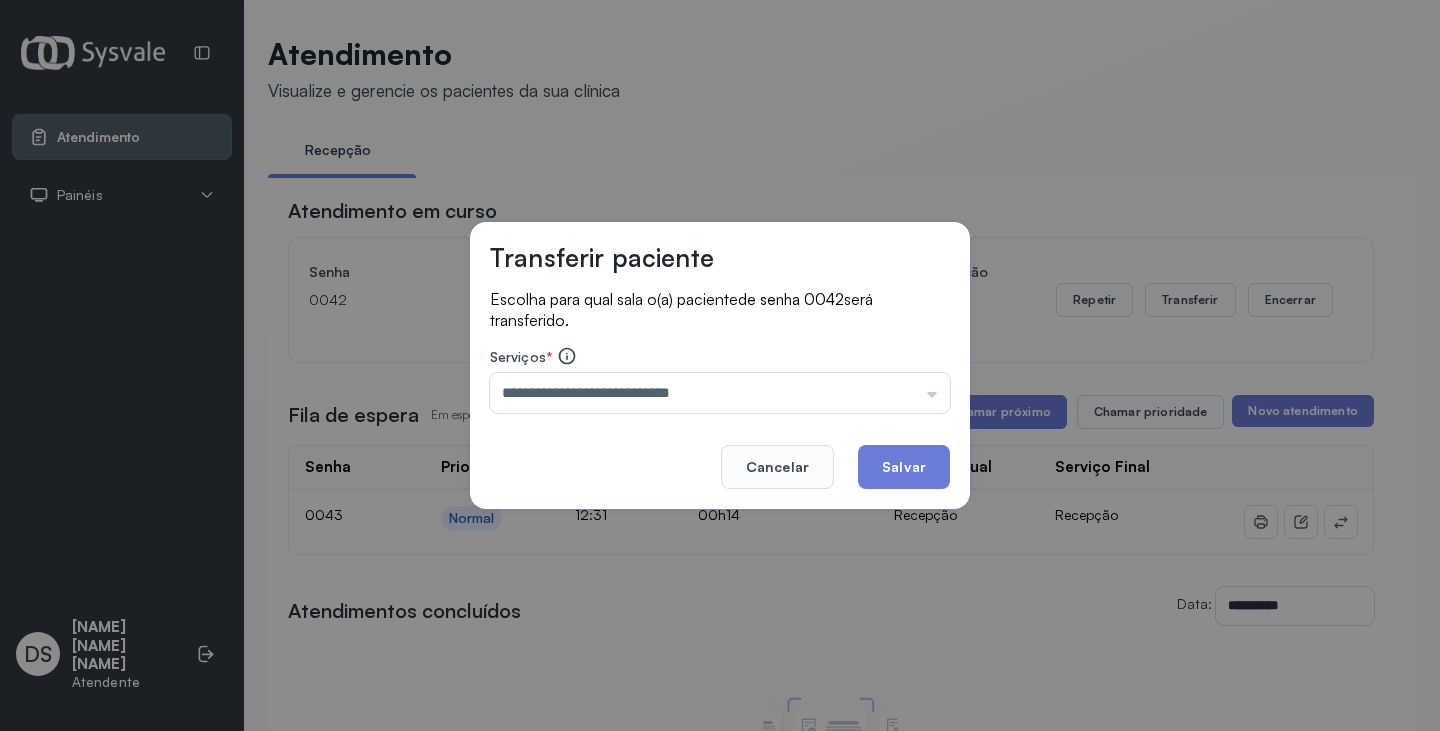 click on "**********" at bounding box center [720, 366] 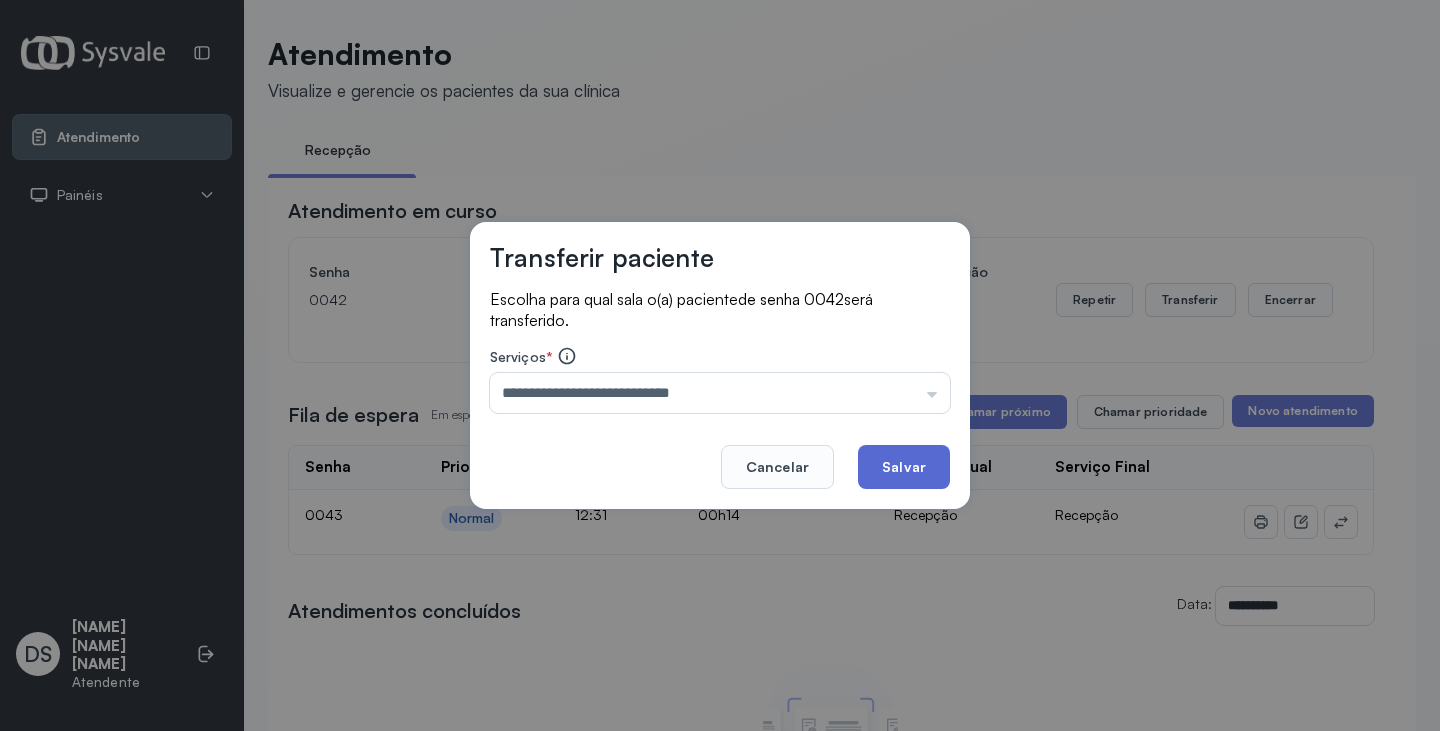 click on "Salvar" 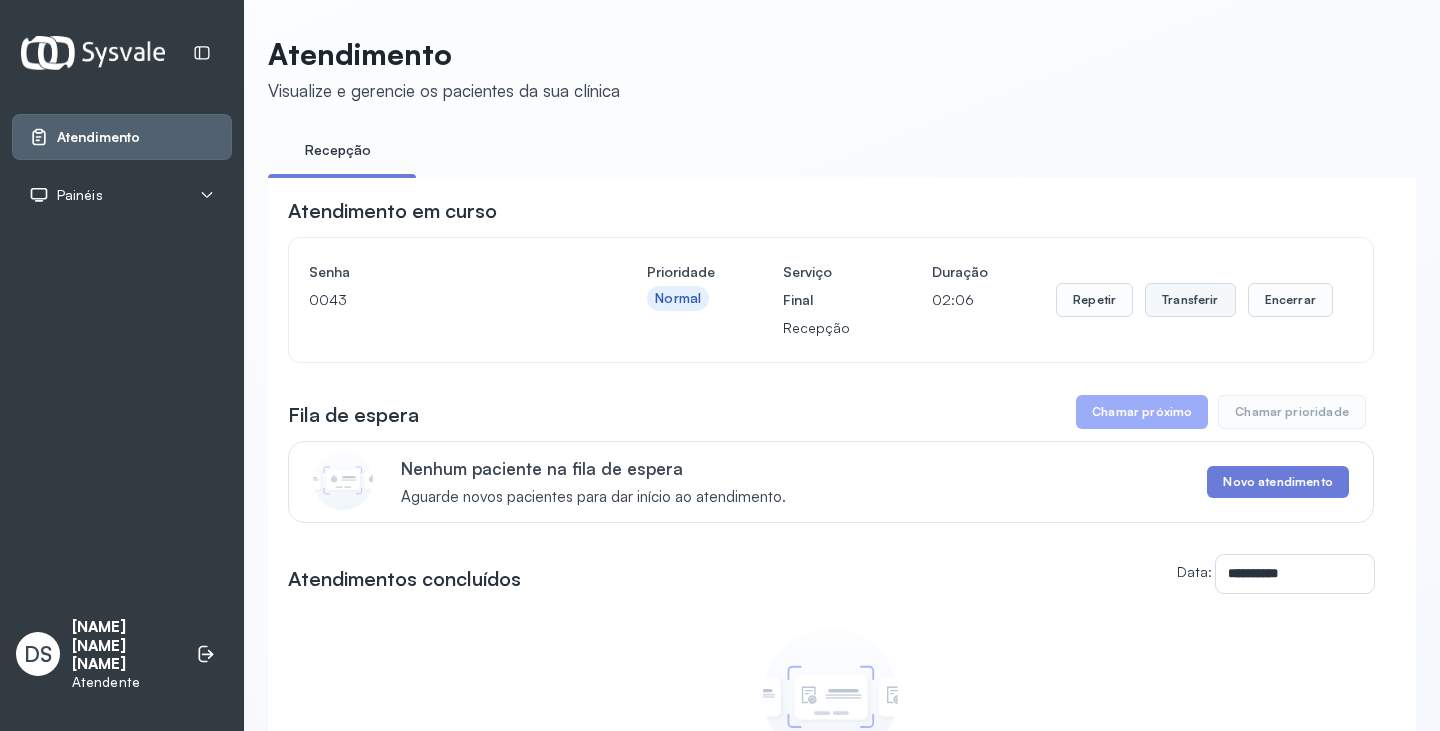 click on "Transferir" at bounding box center [1190, 300] 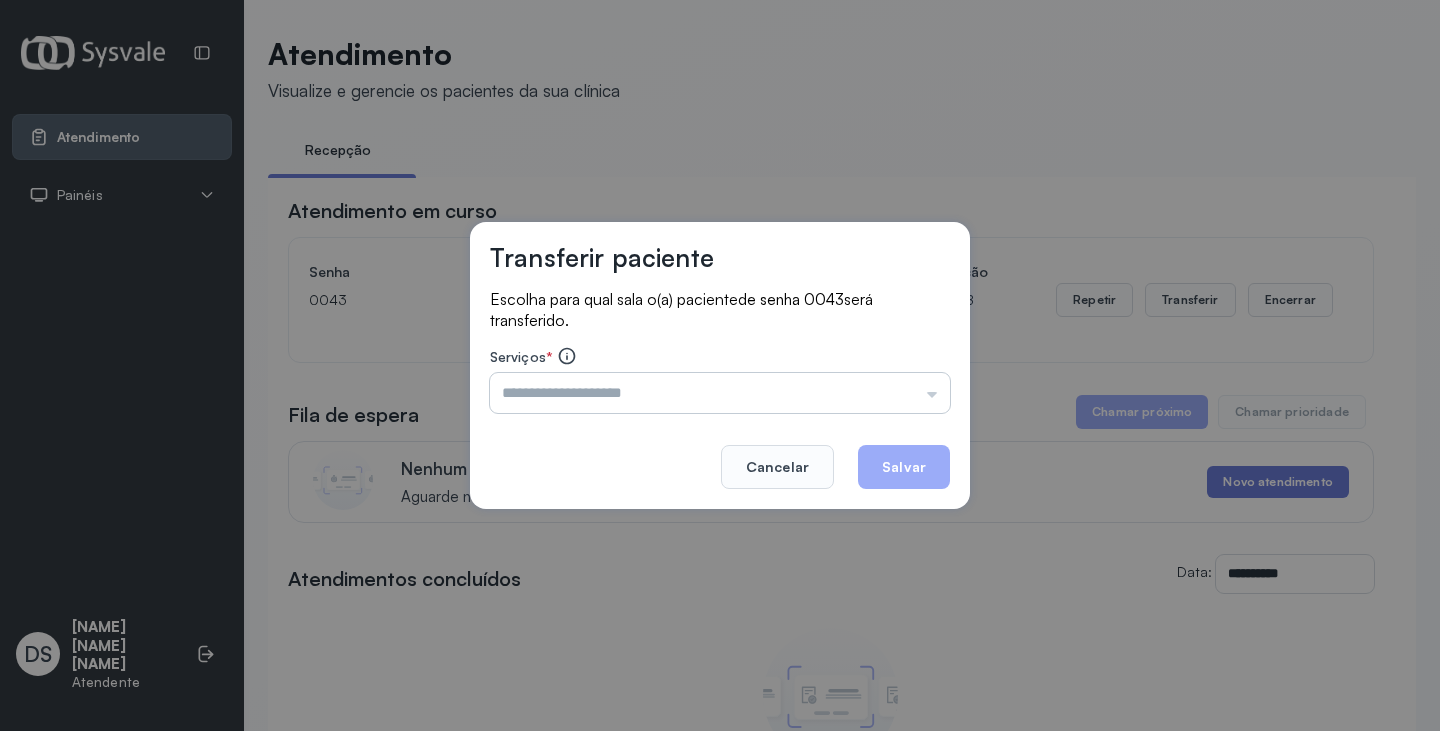 click at bounding box center (720, 393) 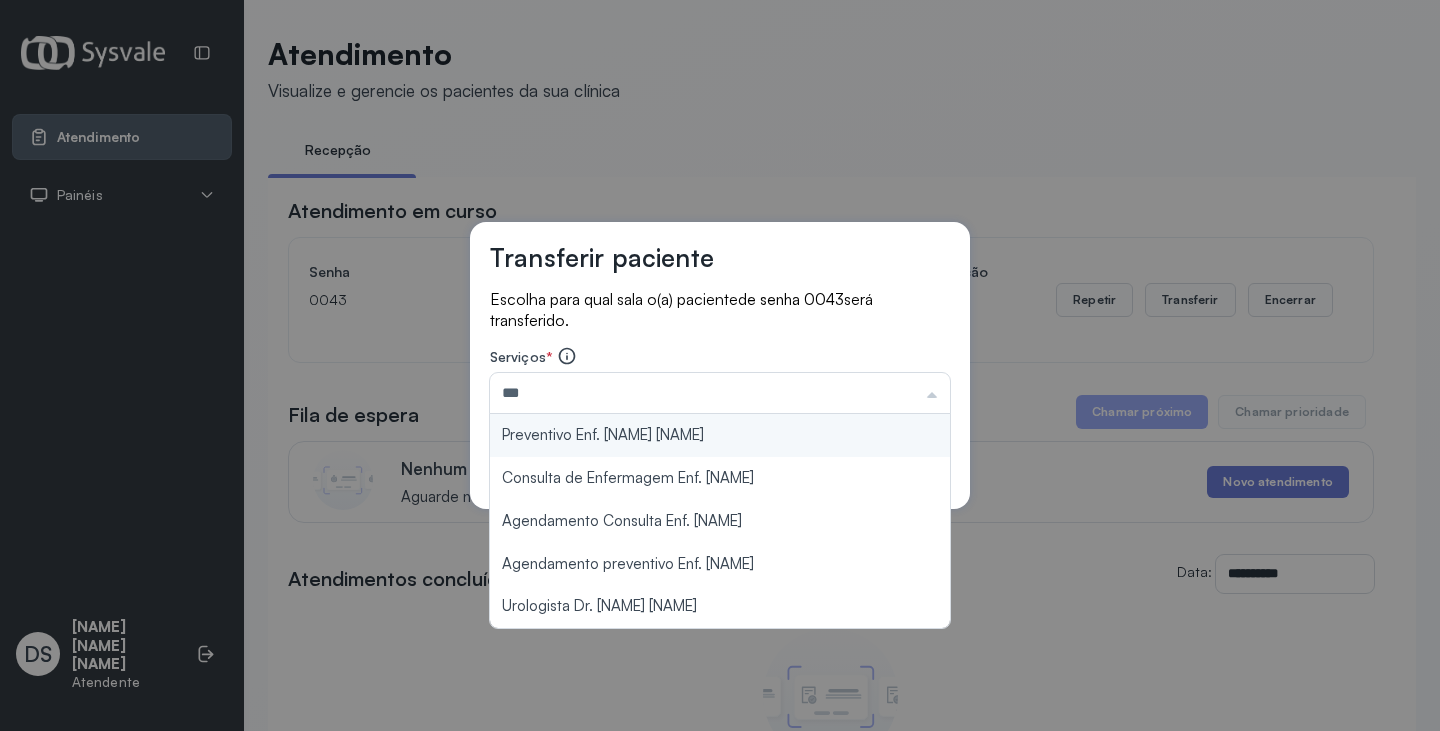 type on "**********" 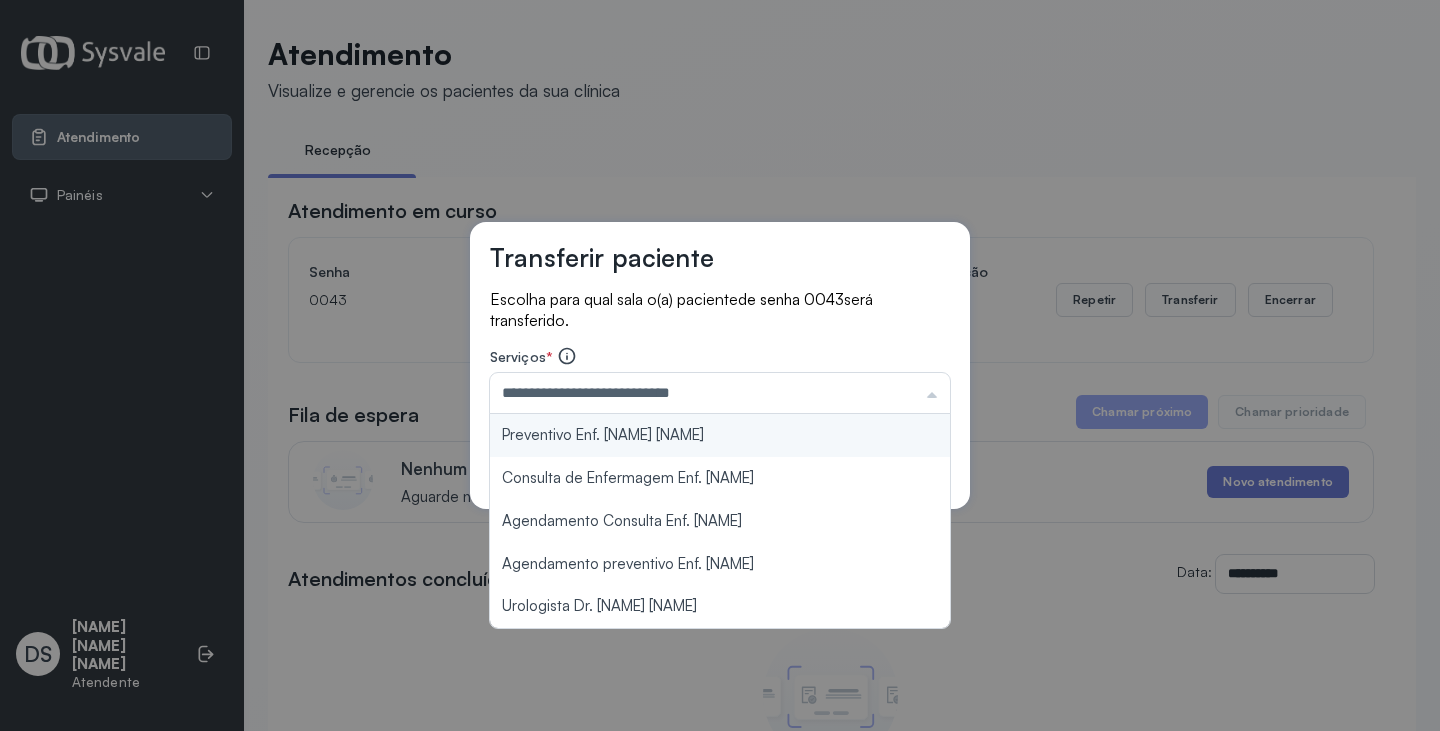 click on "**********" at bounding box center [720, 366] 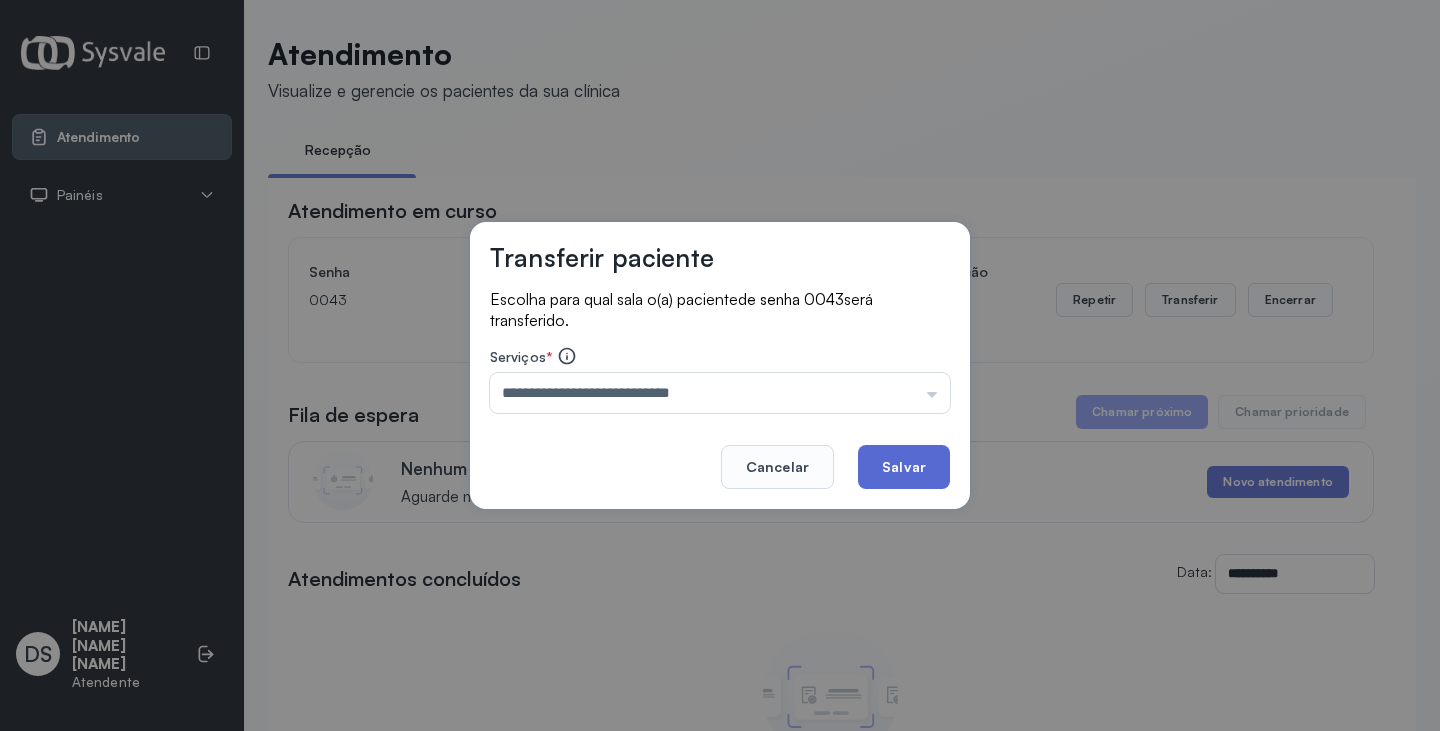 click on "Salvar" 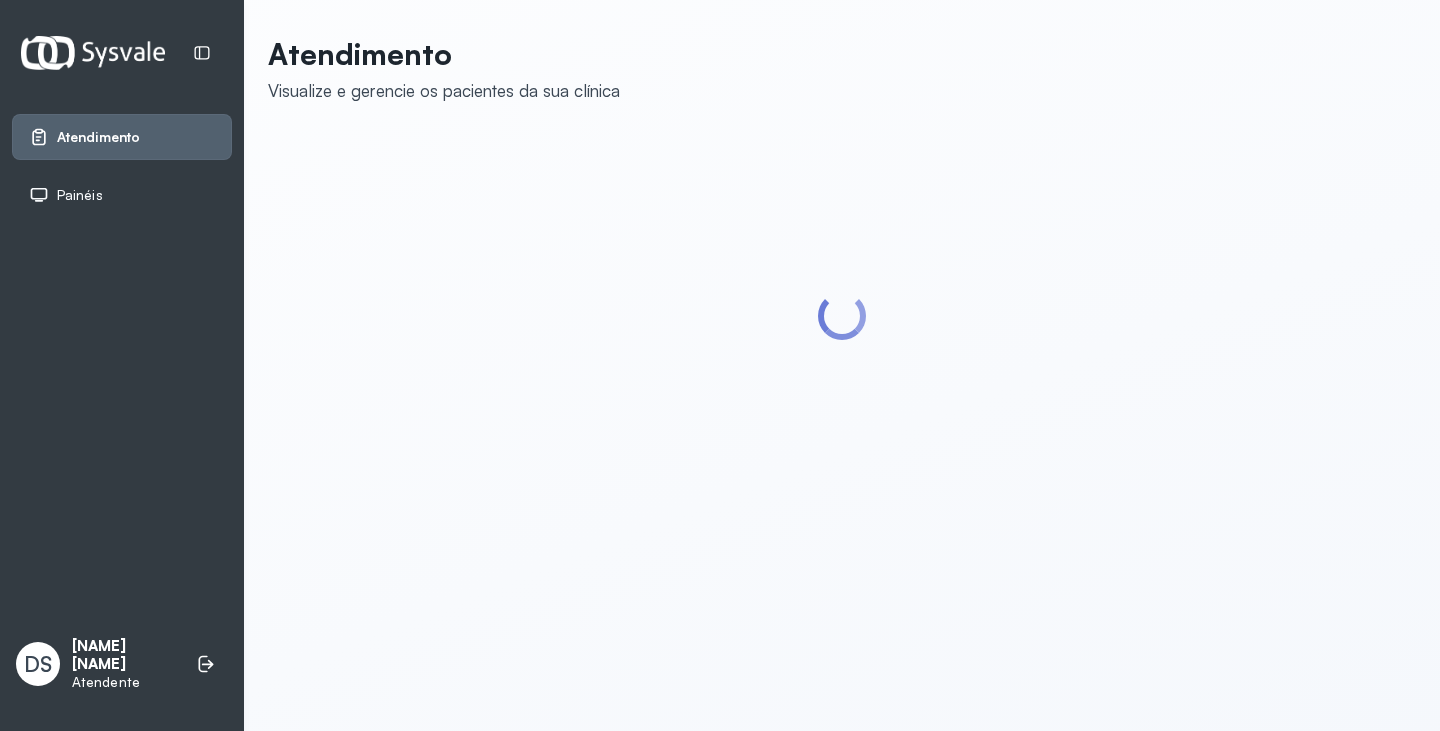 scroll, scrollTop: 0, scrollLeft: 0, axis: both 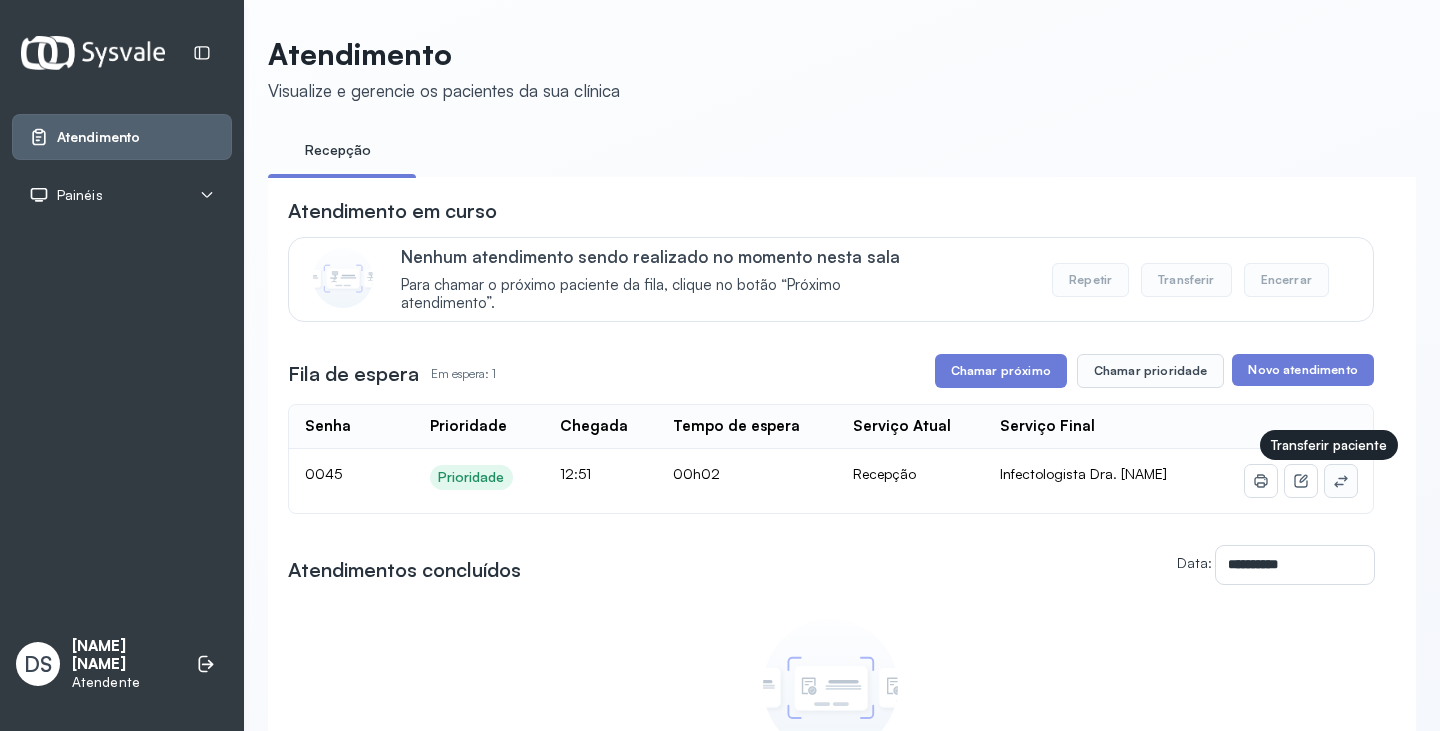 click 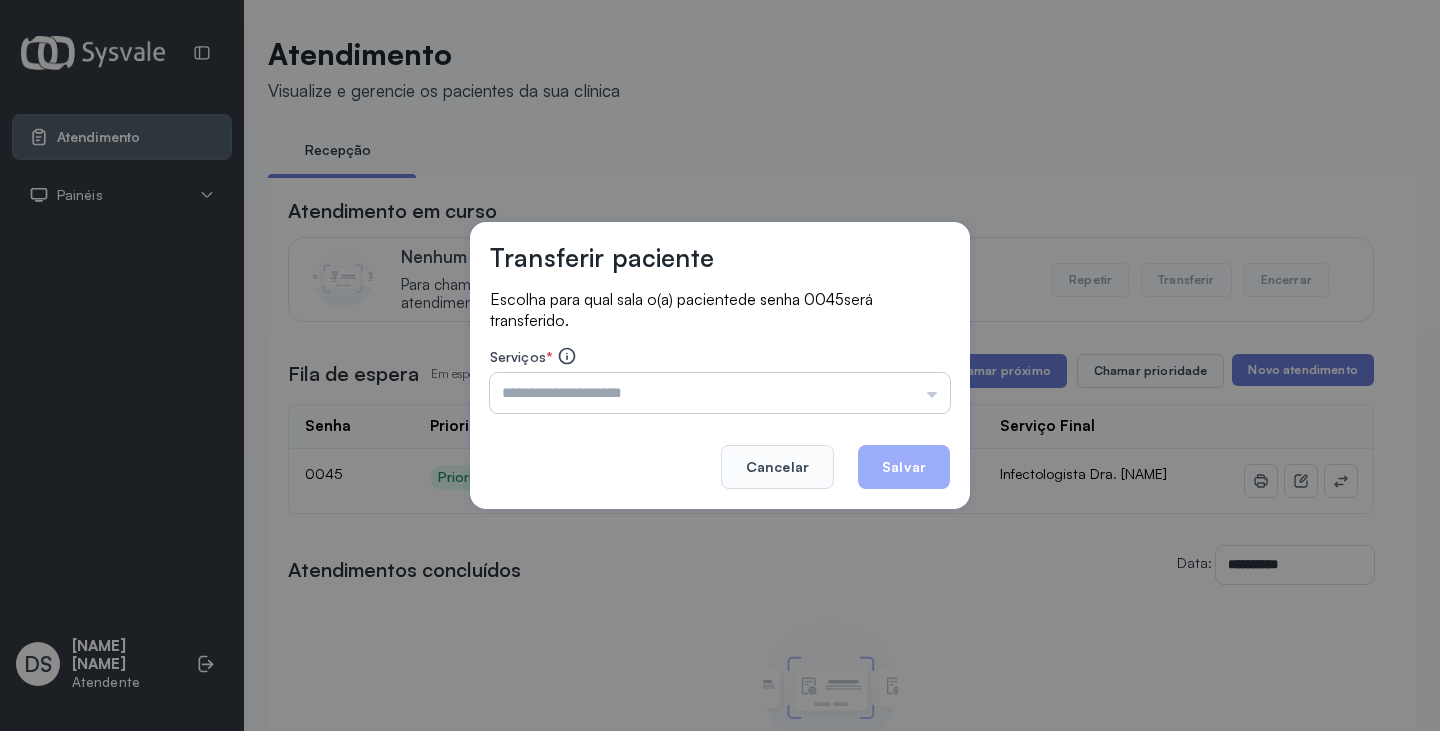 click at bounding box center (720, 393) 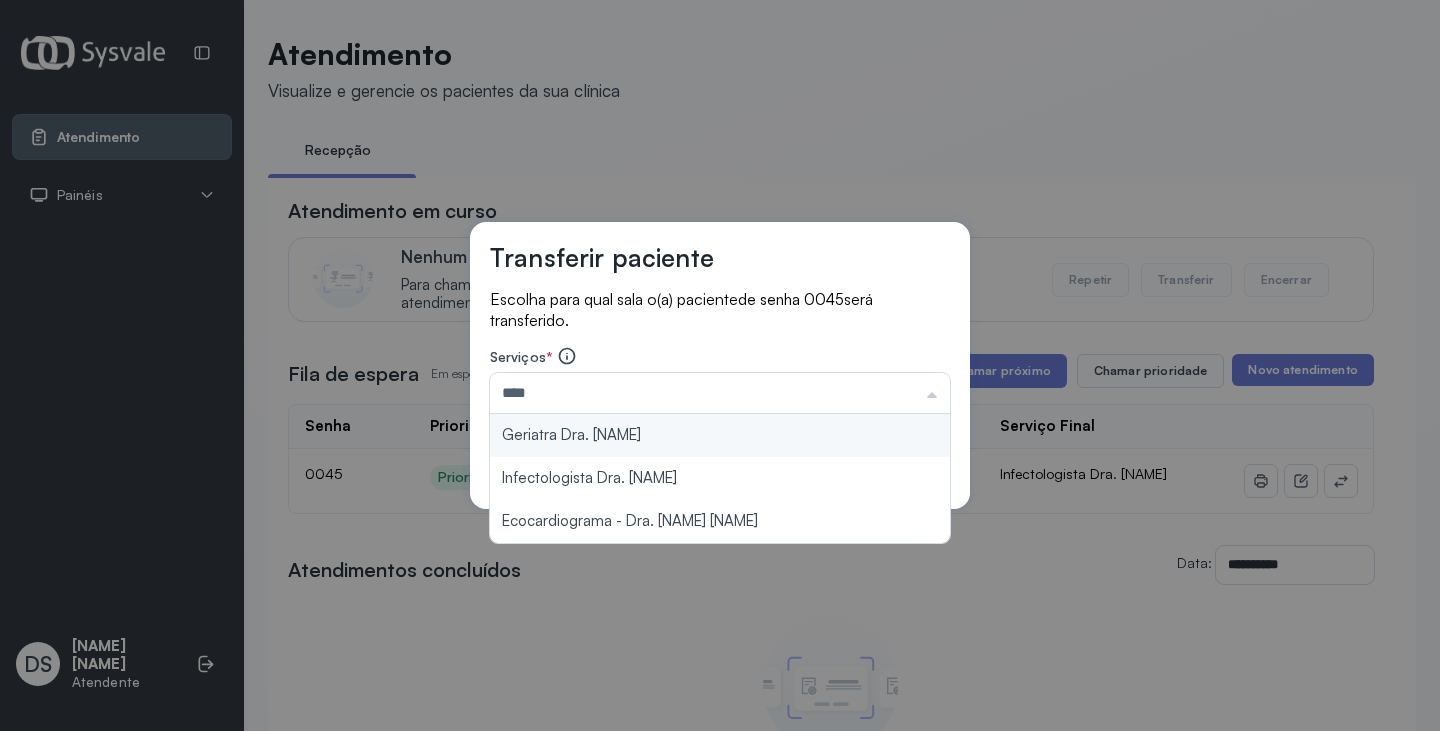 type on "**********" 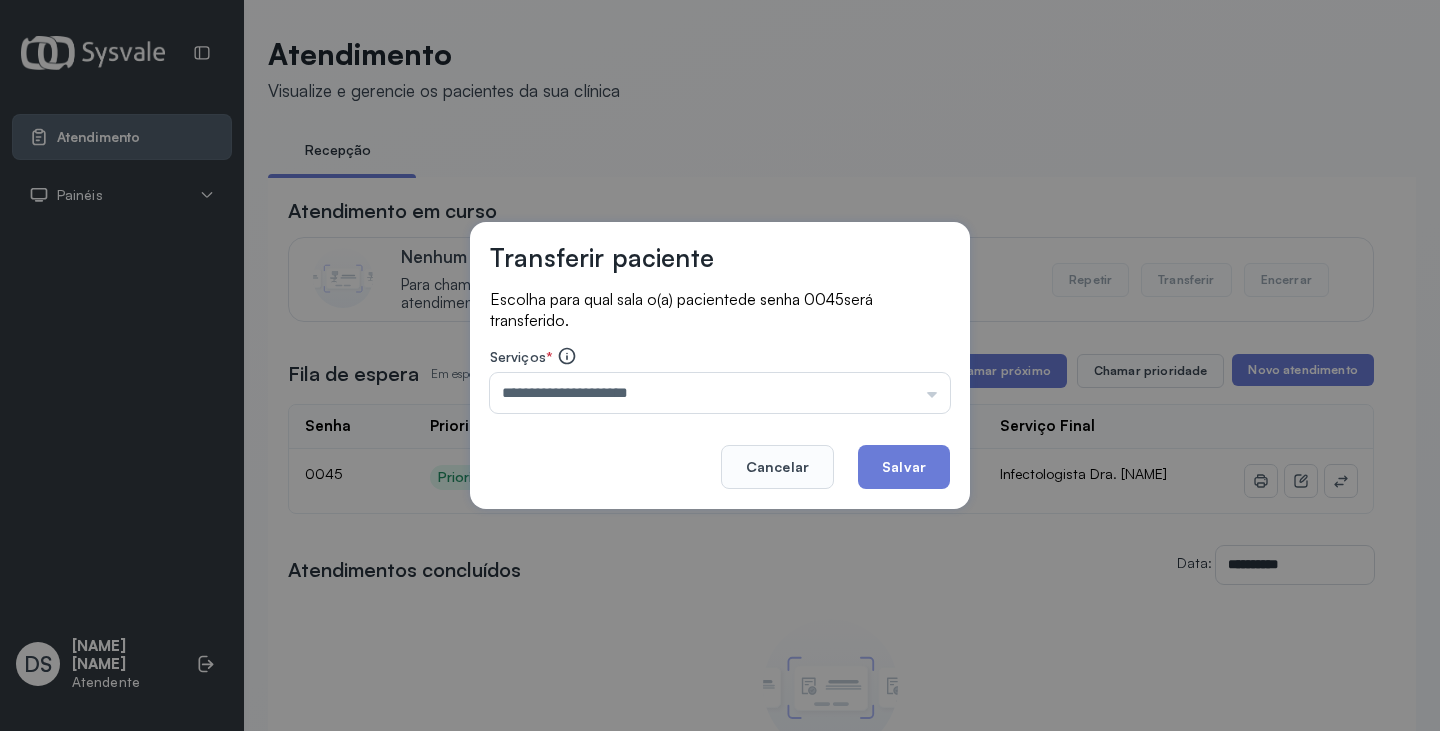 click on "**********" at bounding box center (720, 366) 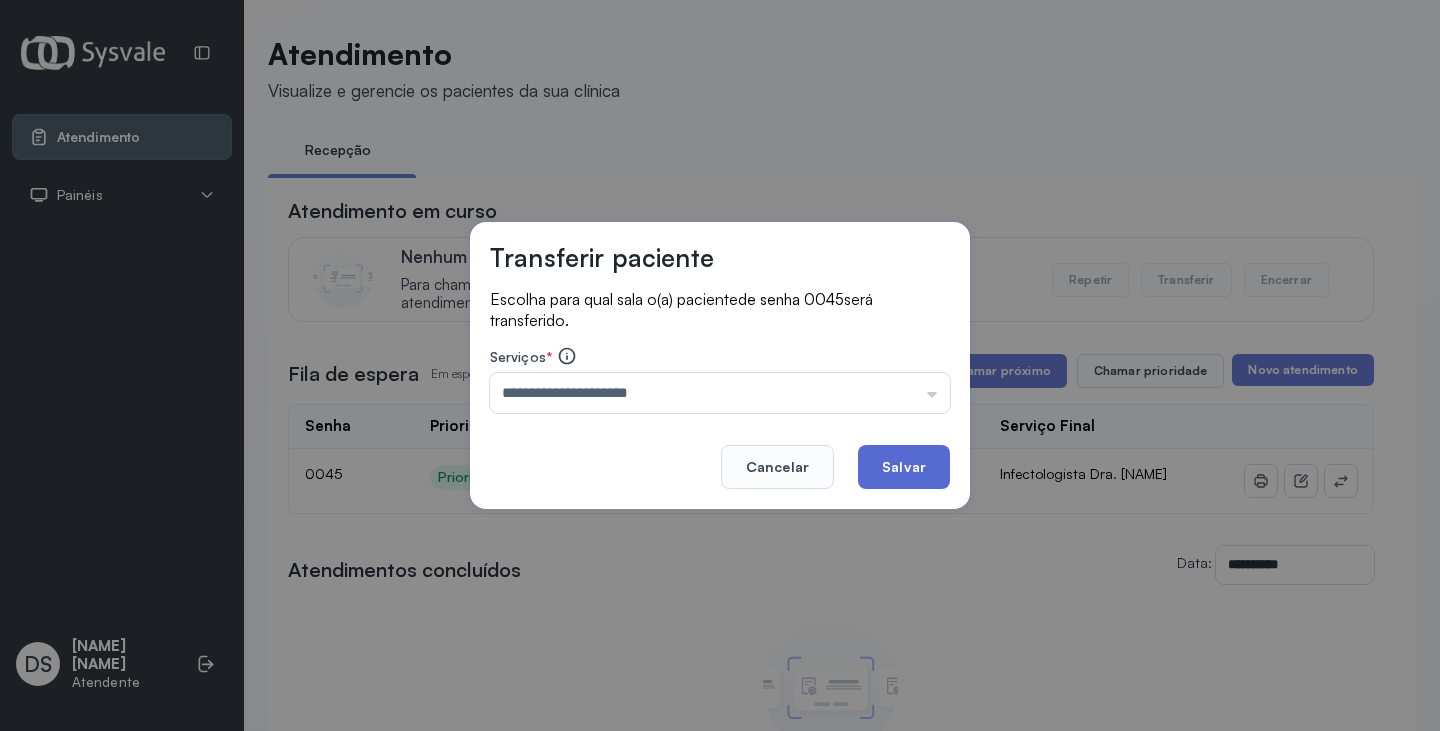 click on "Salvar" 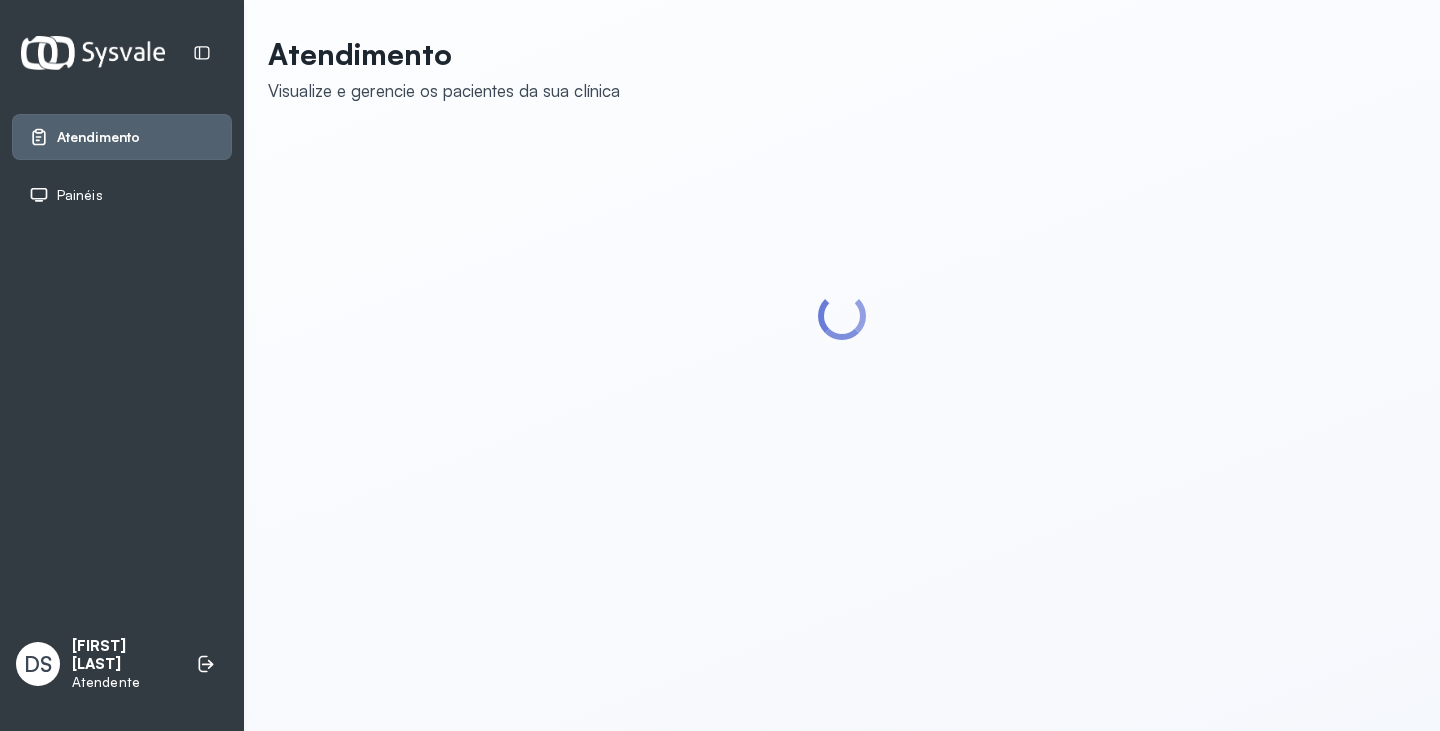 scroll, scrollTop: 0, scrollLeft: 0, axis: both 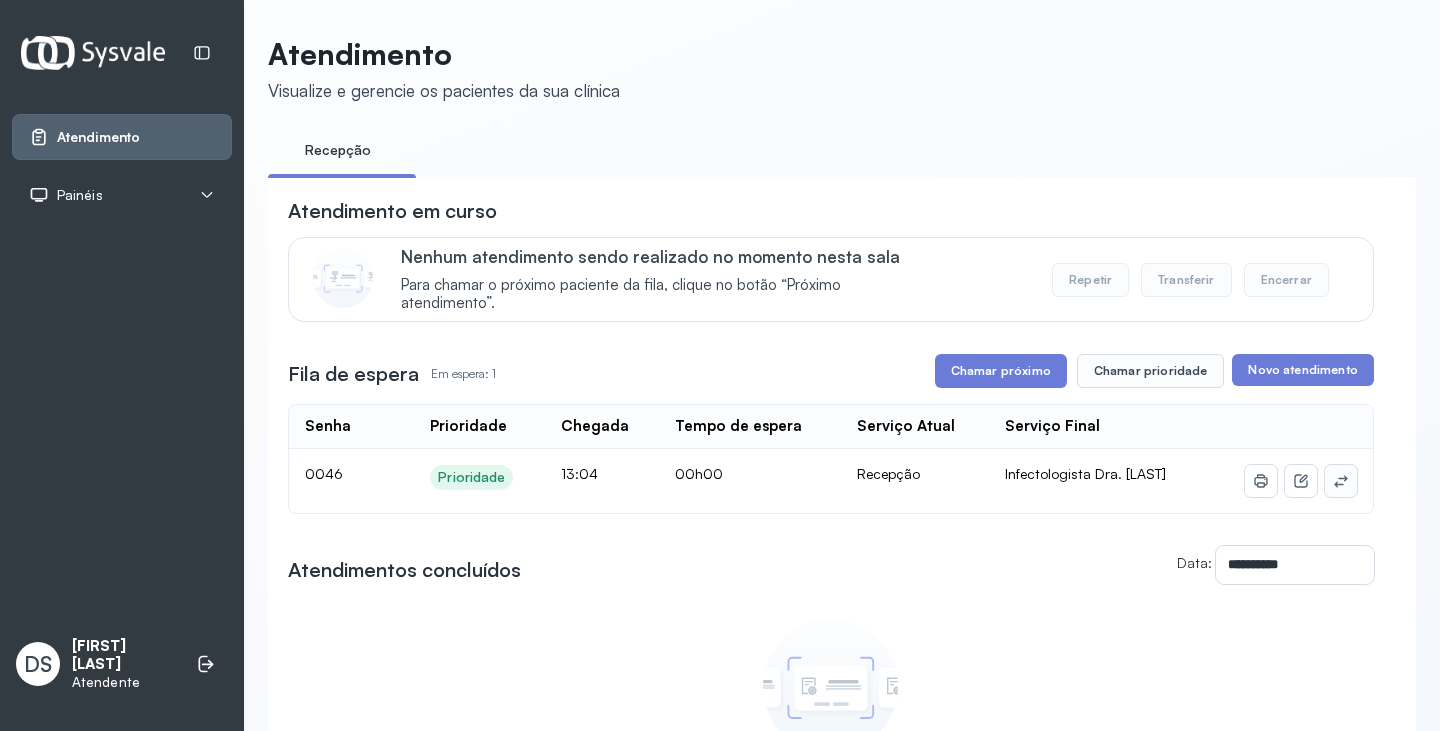 click 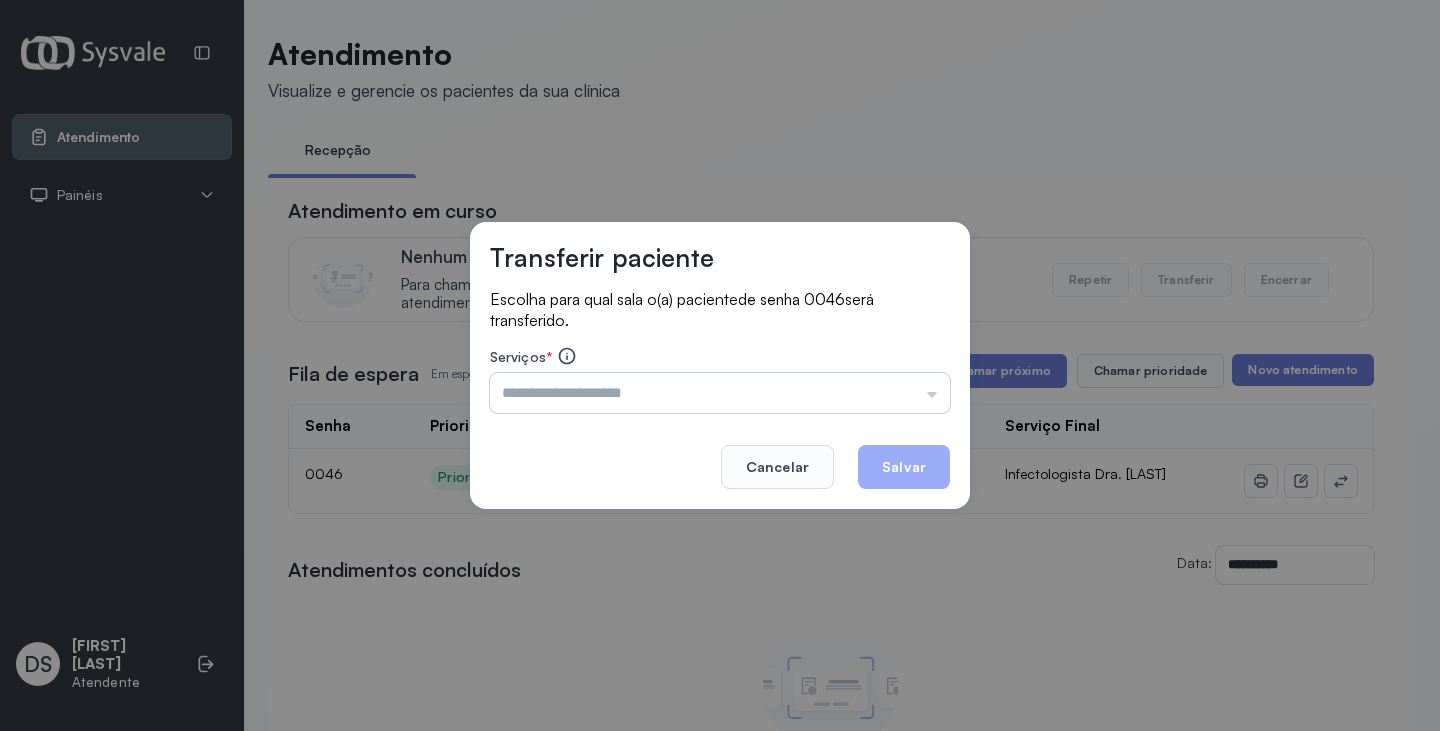 click at bounding box center [720, 393] 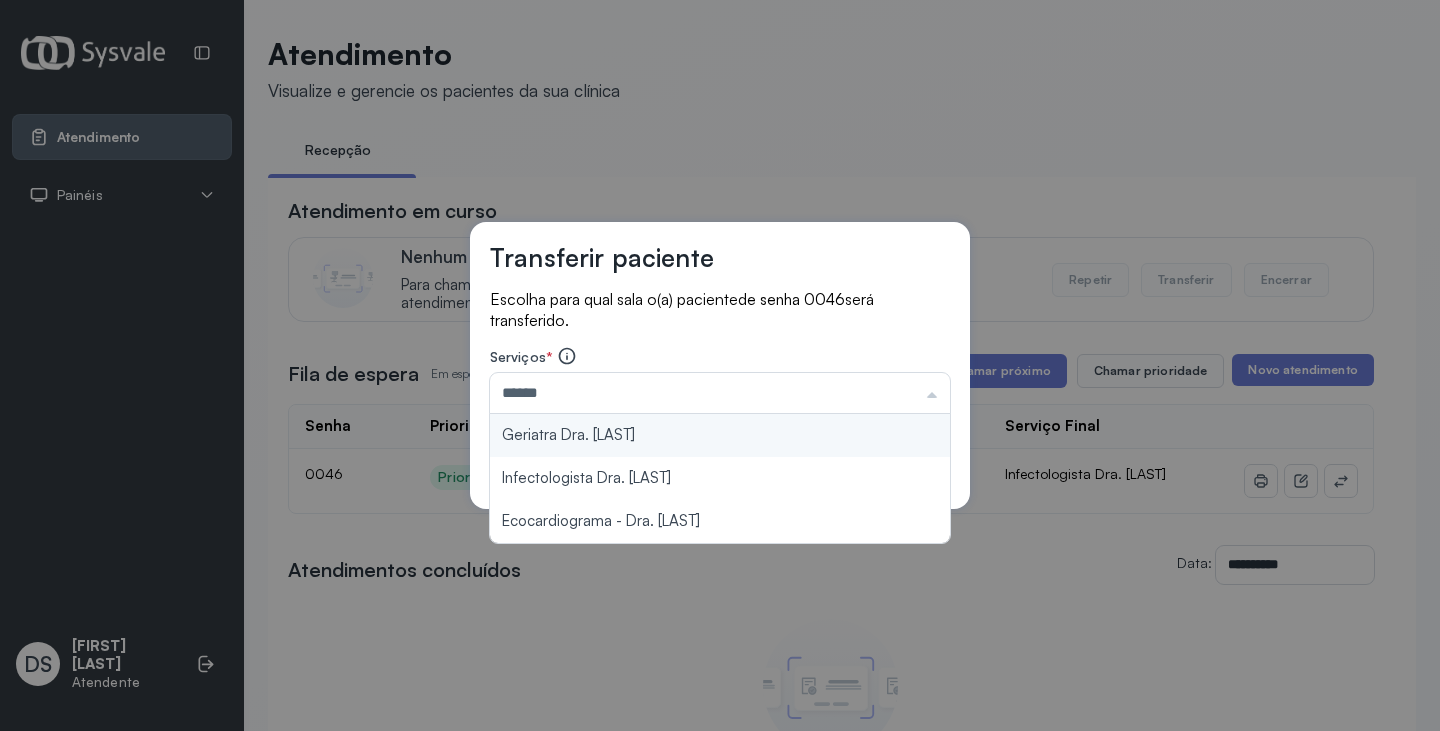 type on "**********" 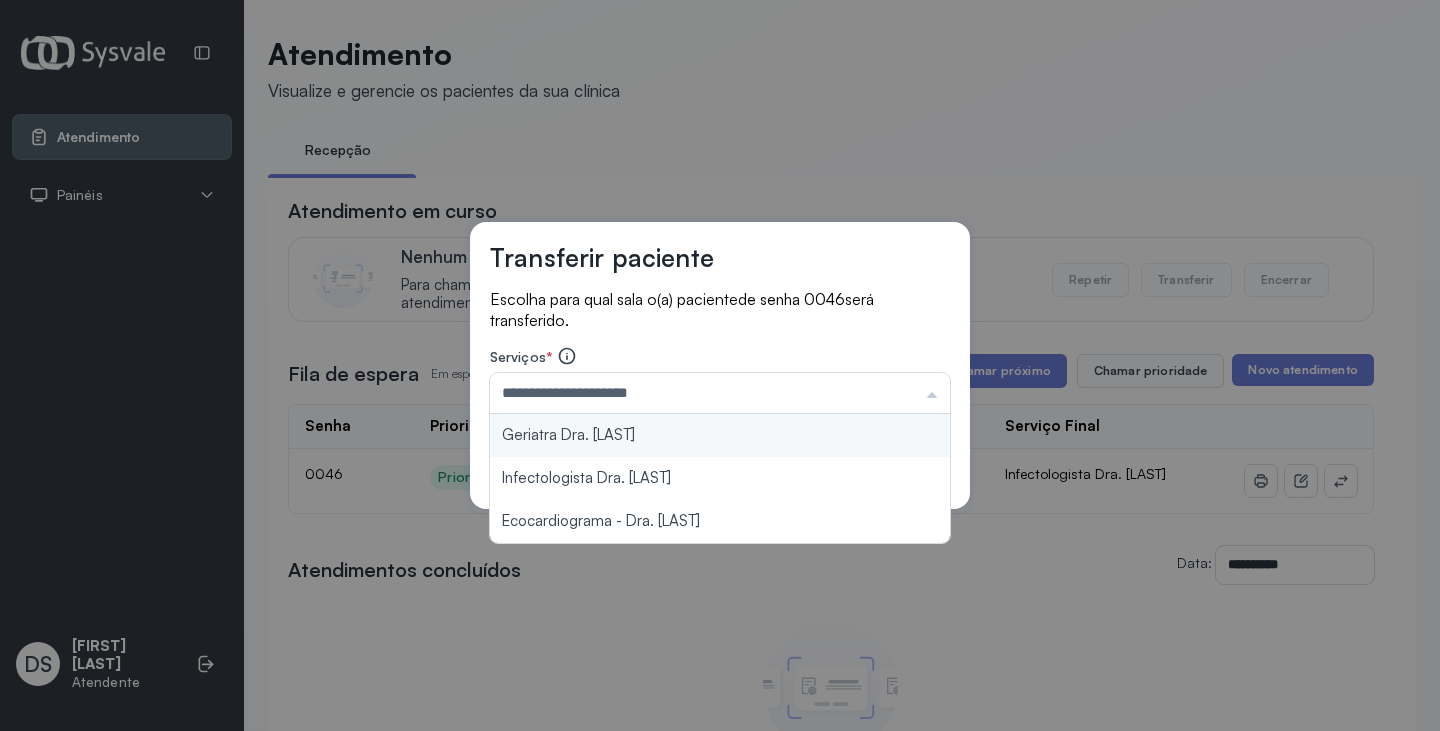 click on "**********" at bounding box center (720, 366) 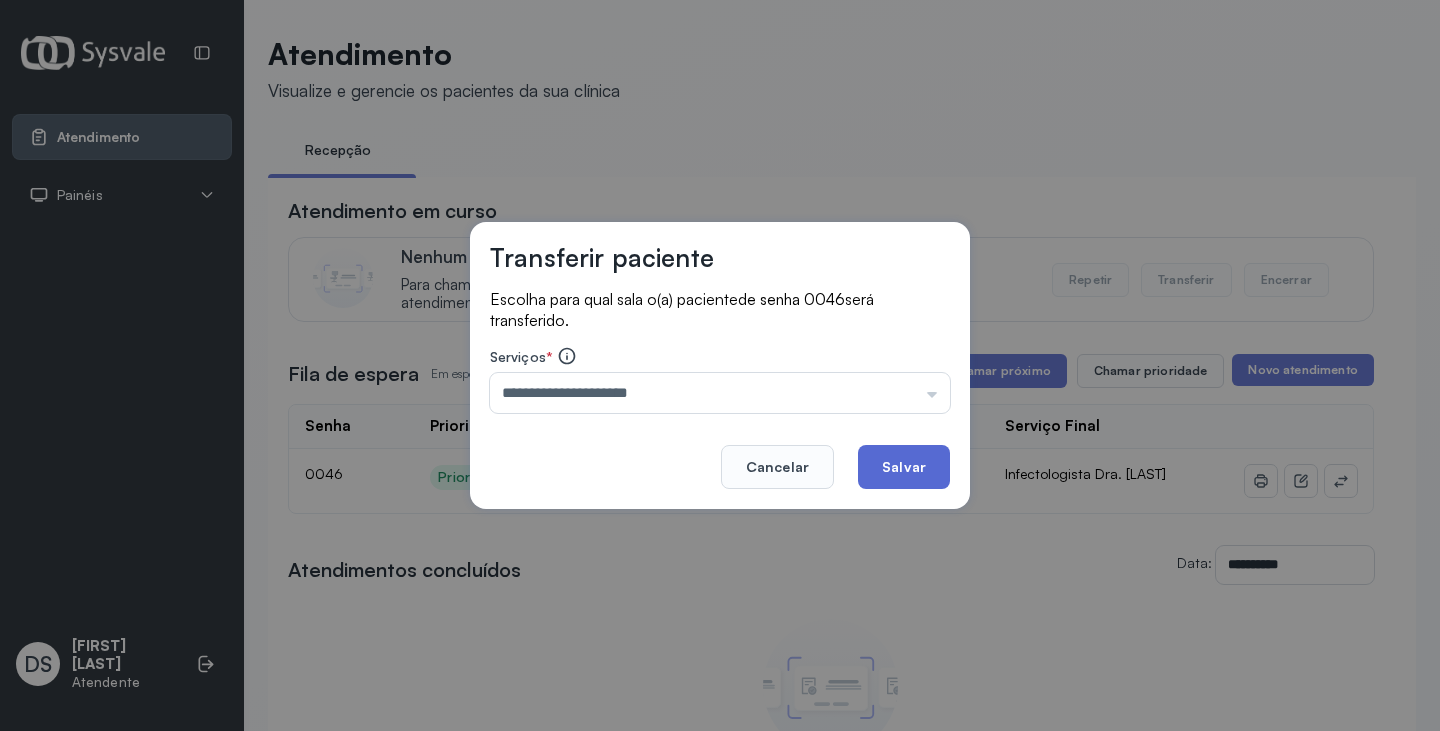click on "Salvar" 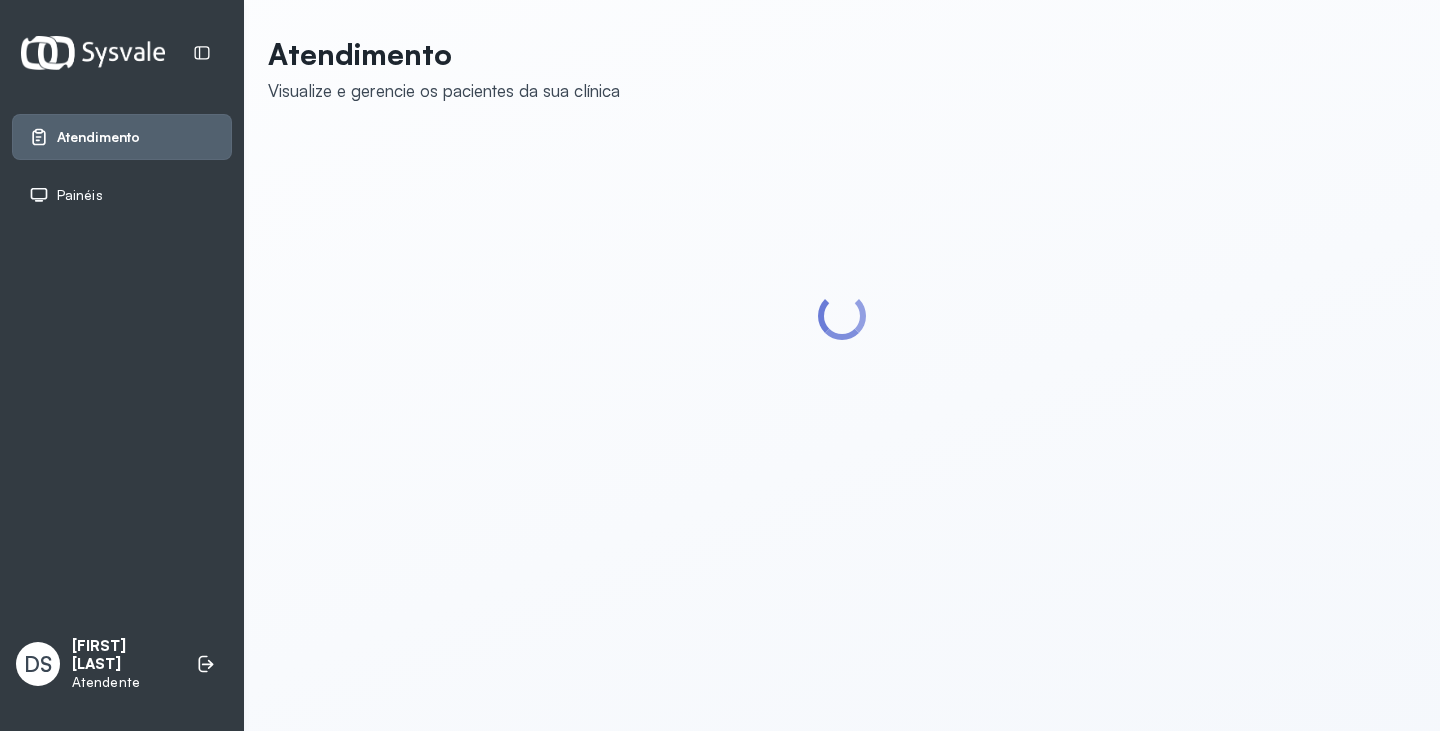 scroll, scrollTop: 0, scrollLeft: 0, axis: both 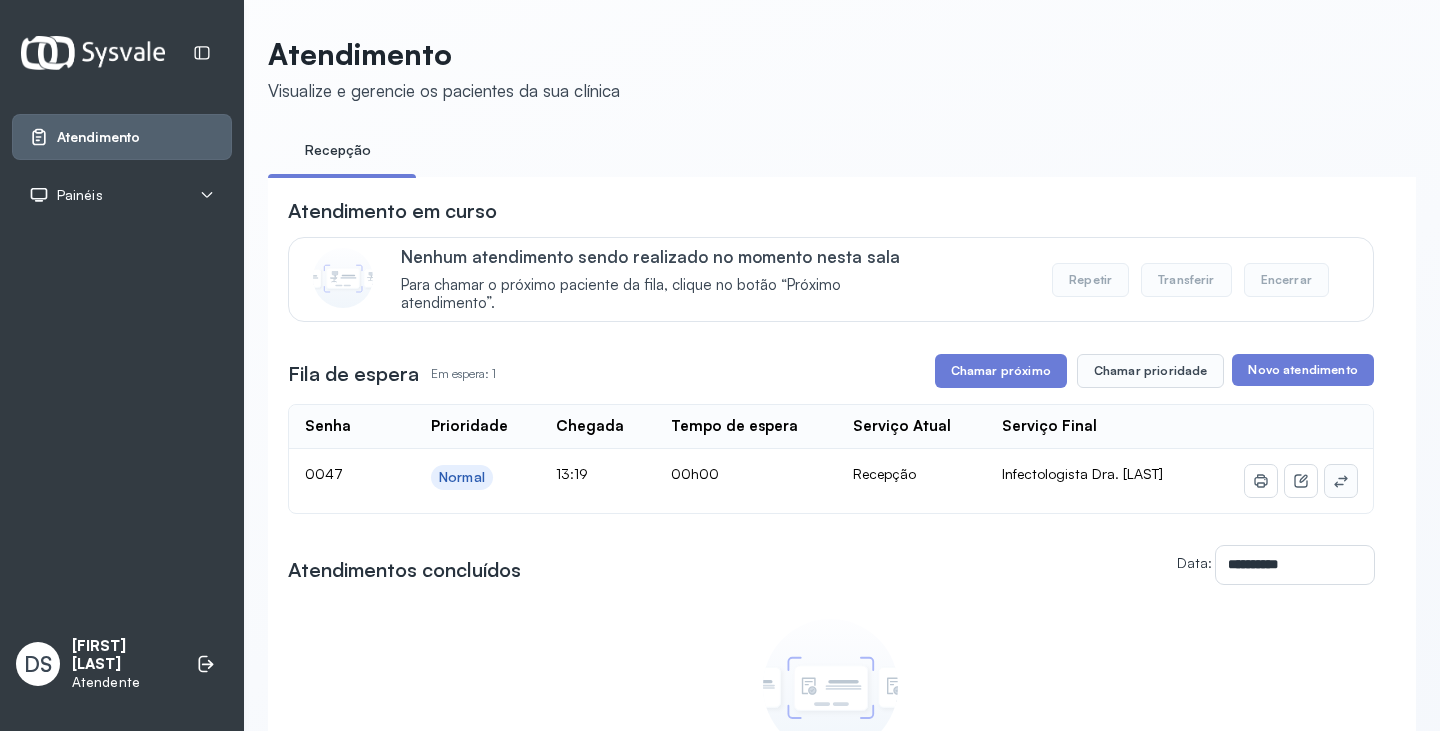 click 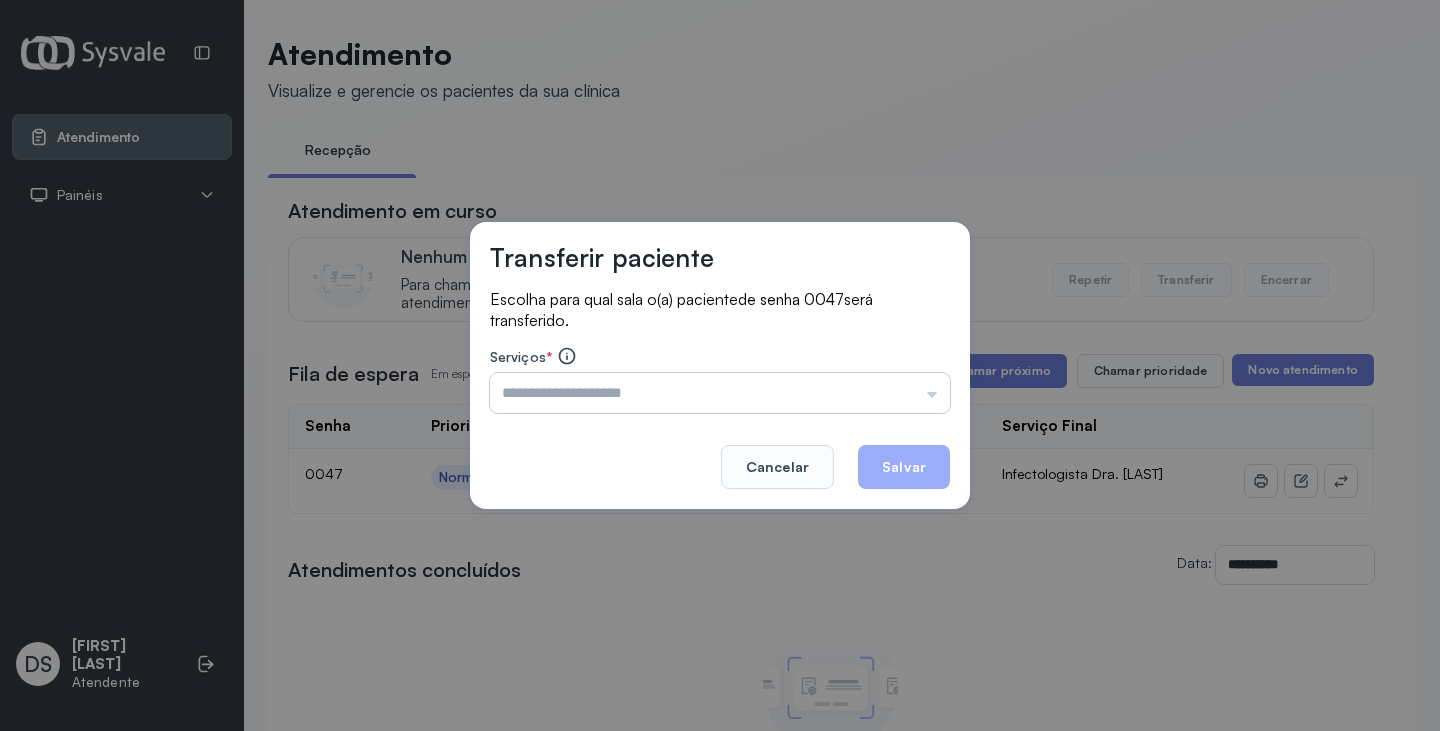 click at bounding box center [720, 393] 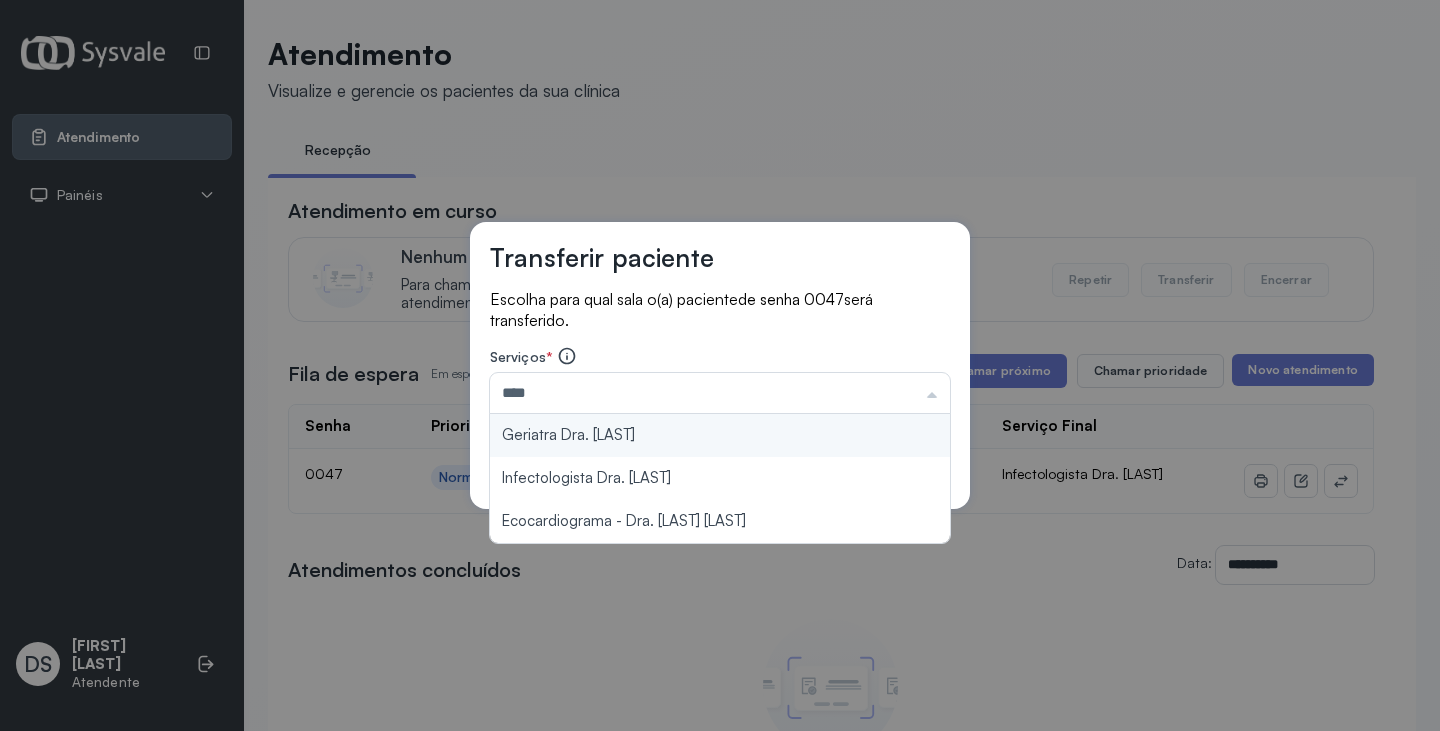 type on "**********" 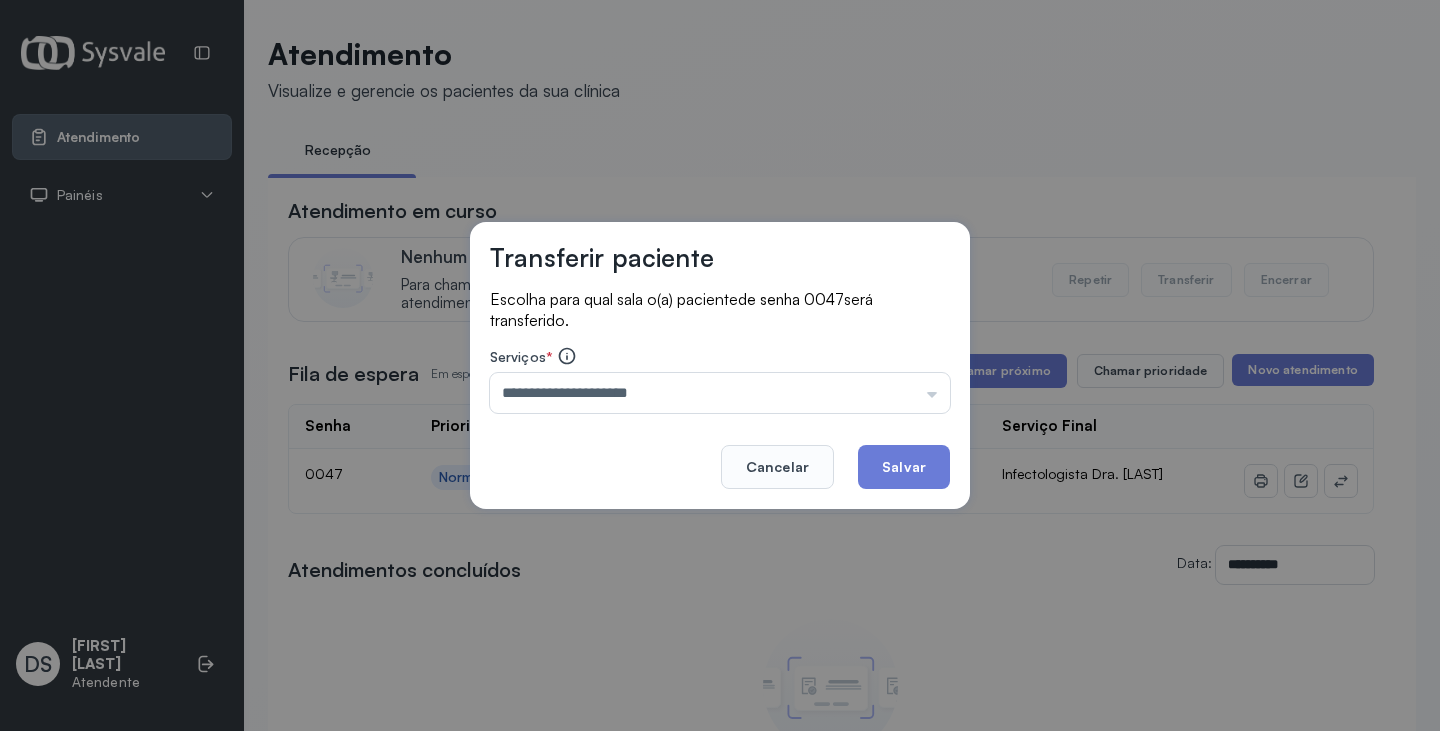 click on "**********" at bounding box center [720, 366] 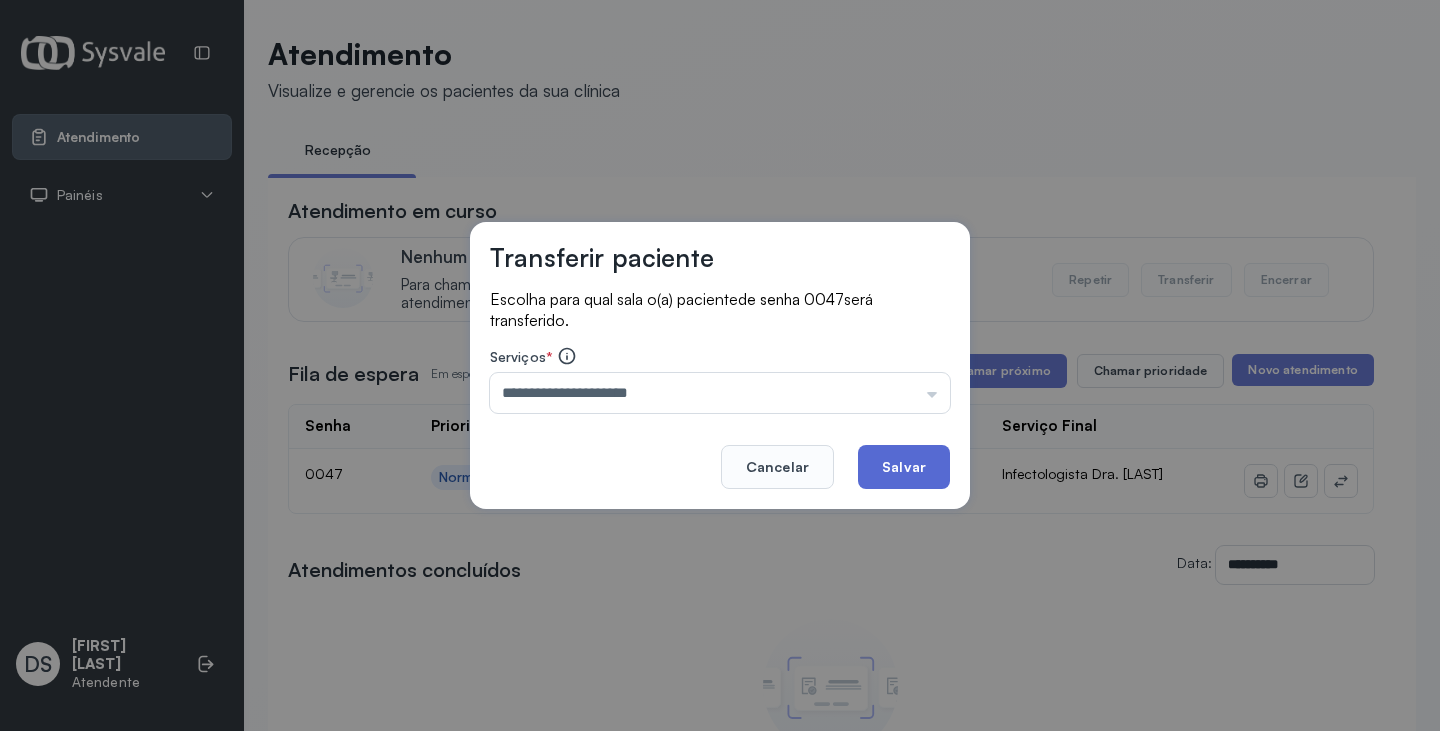 click on "Salvar" 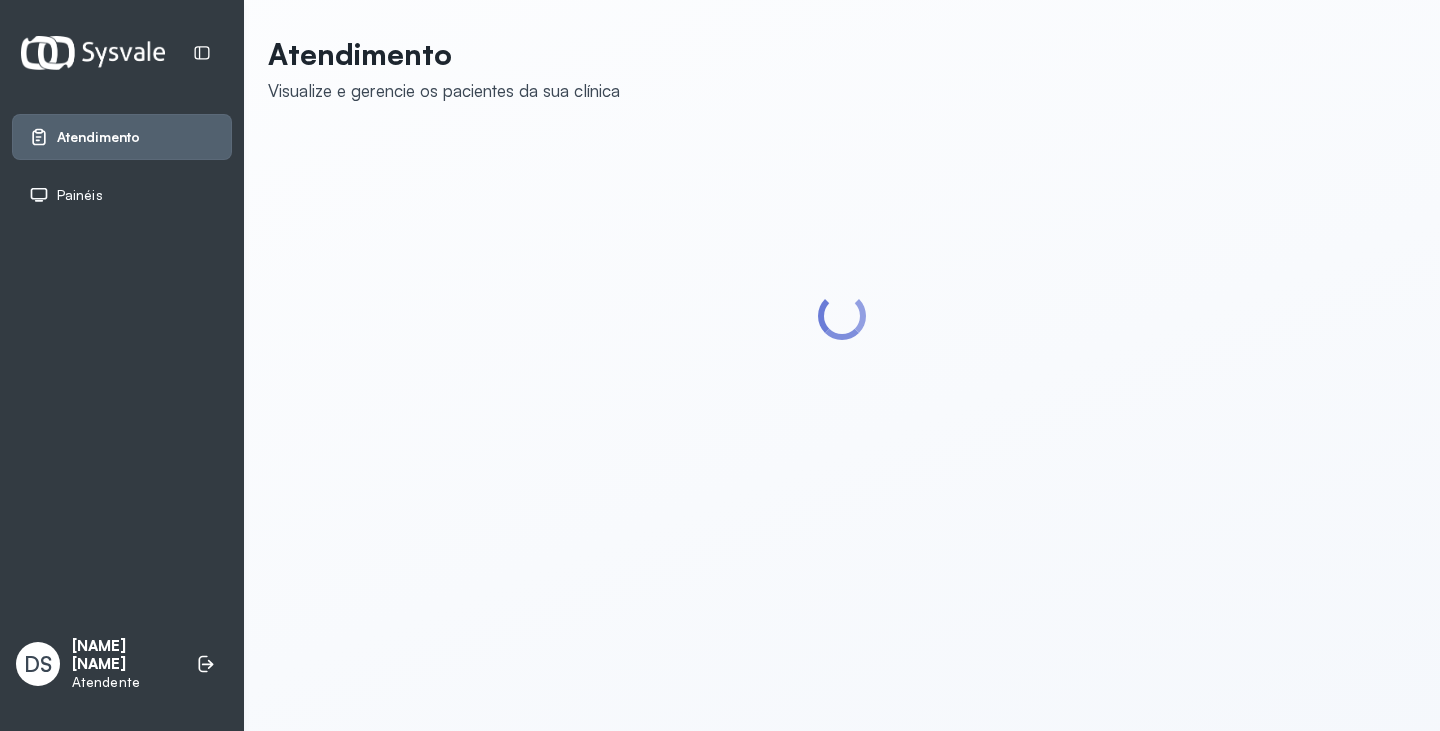 scroll, scrollTop: 0, scrollLeft: 0, axis: both 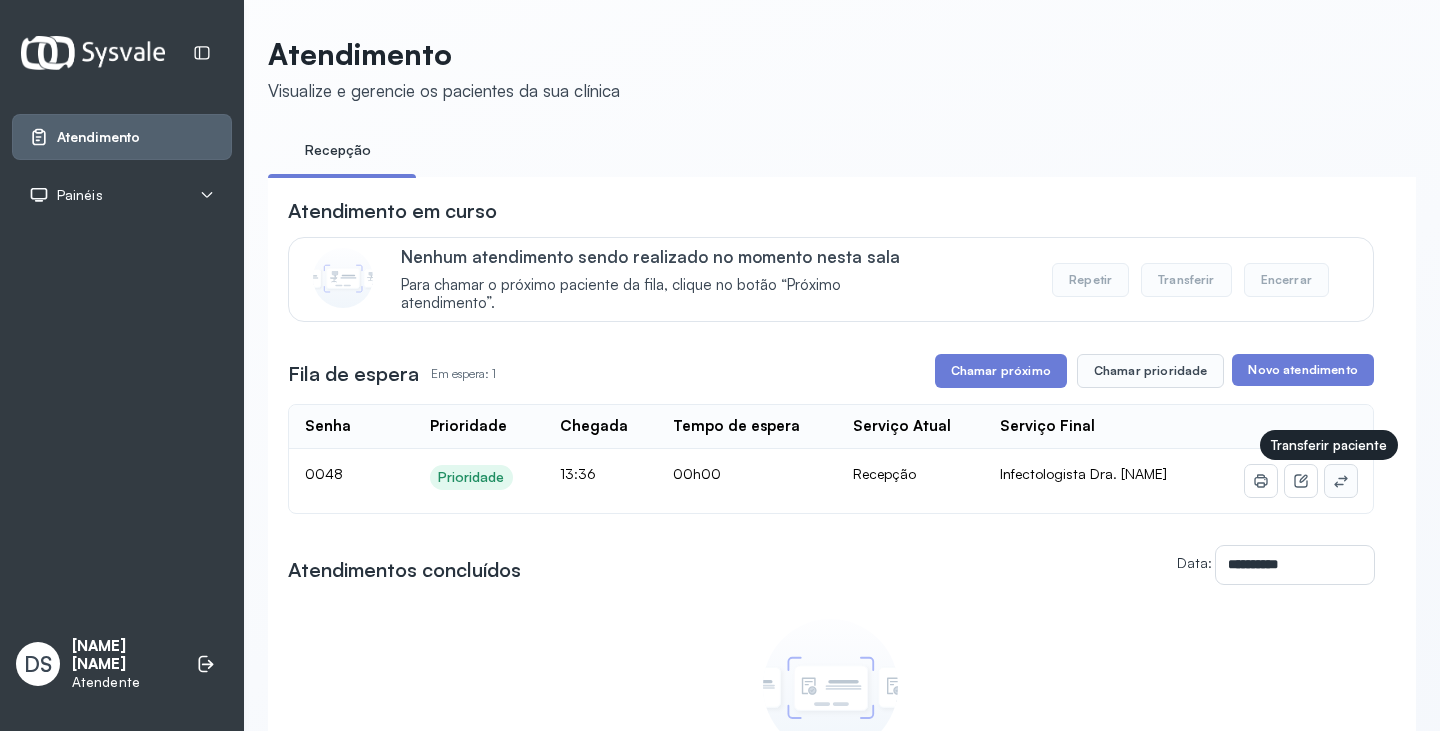 click 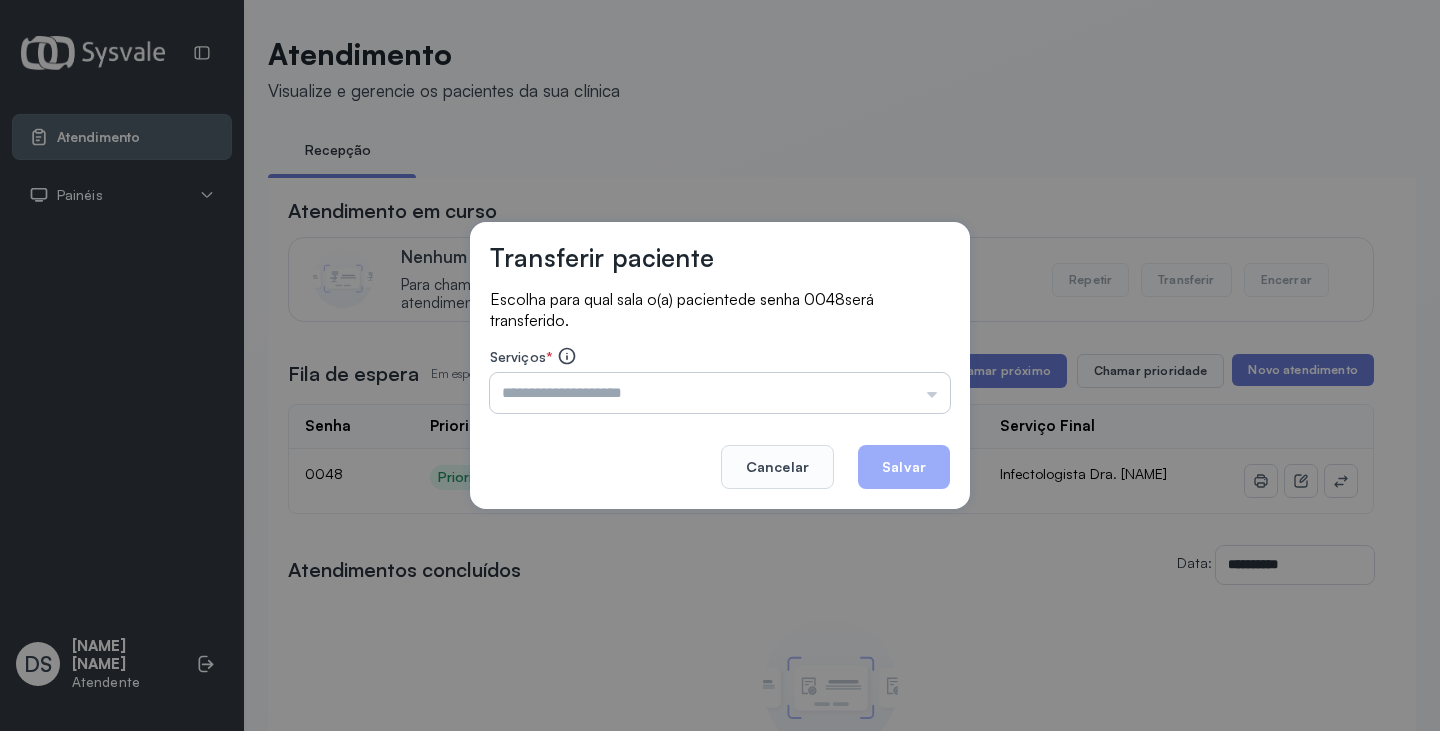 click at bounding box center (720, 393) 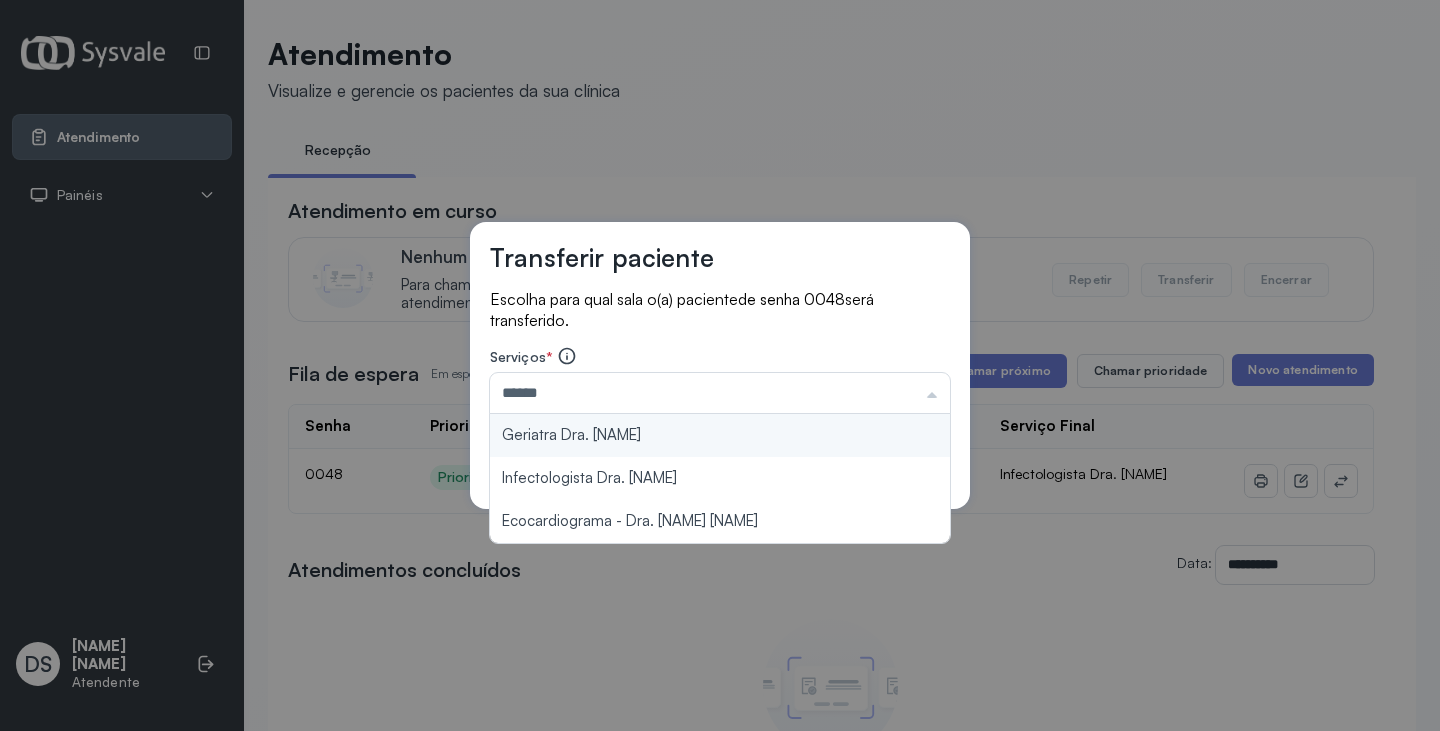 type on "**********" 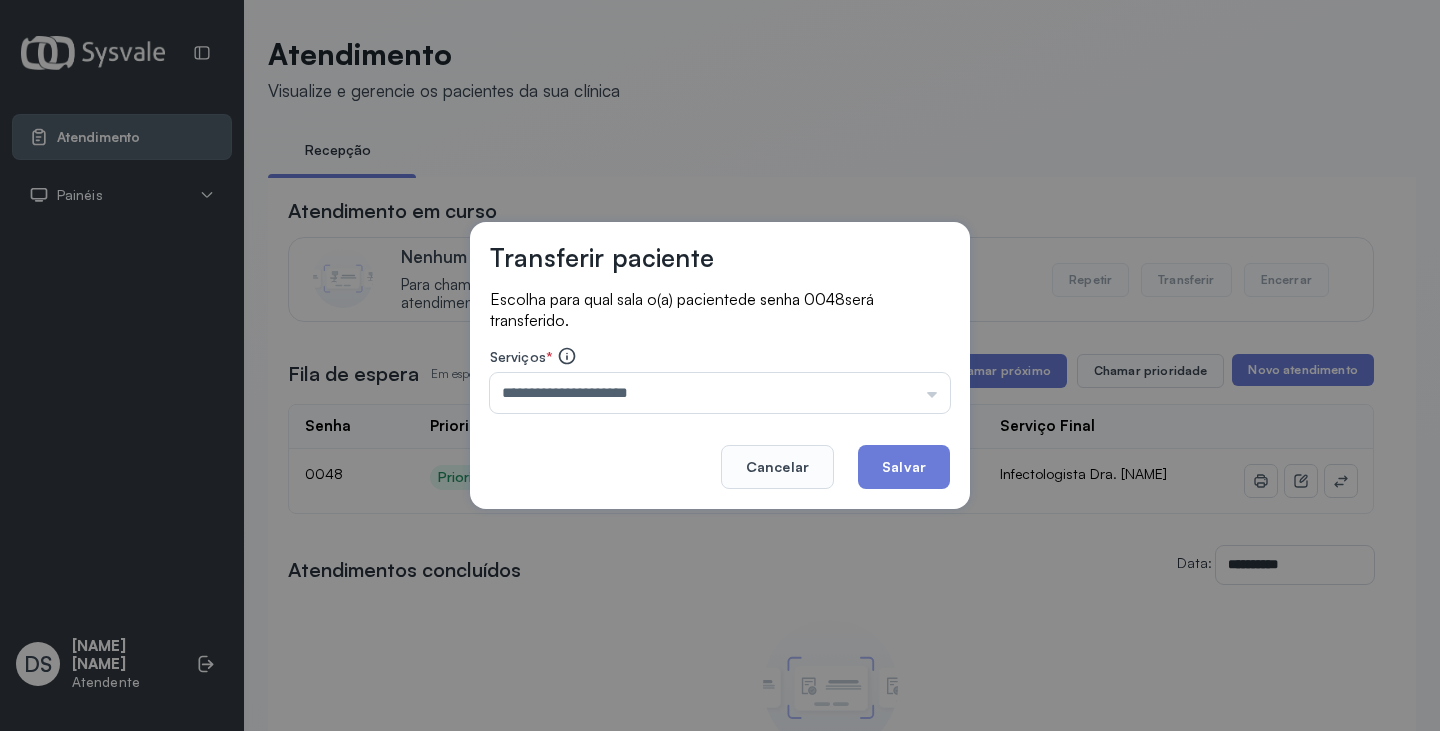 click on "**********" at bounding box center [720, 366] 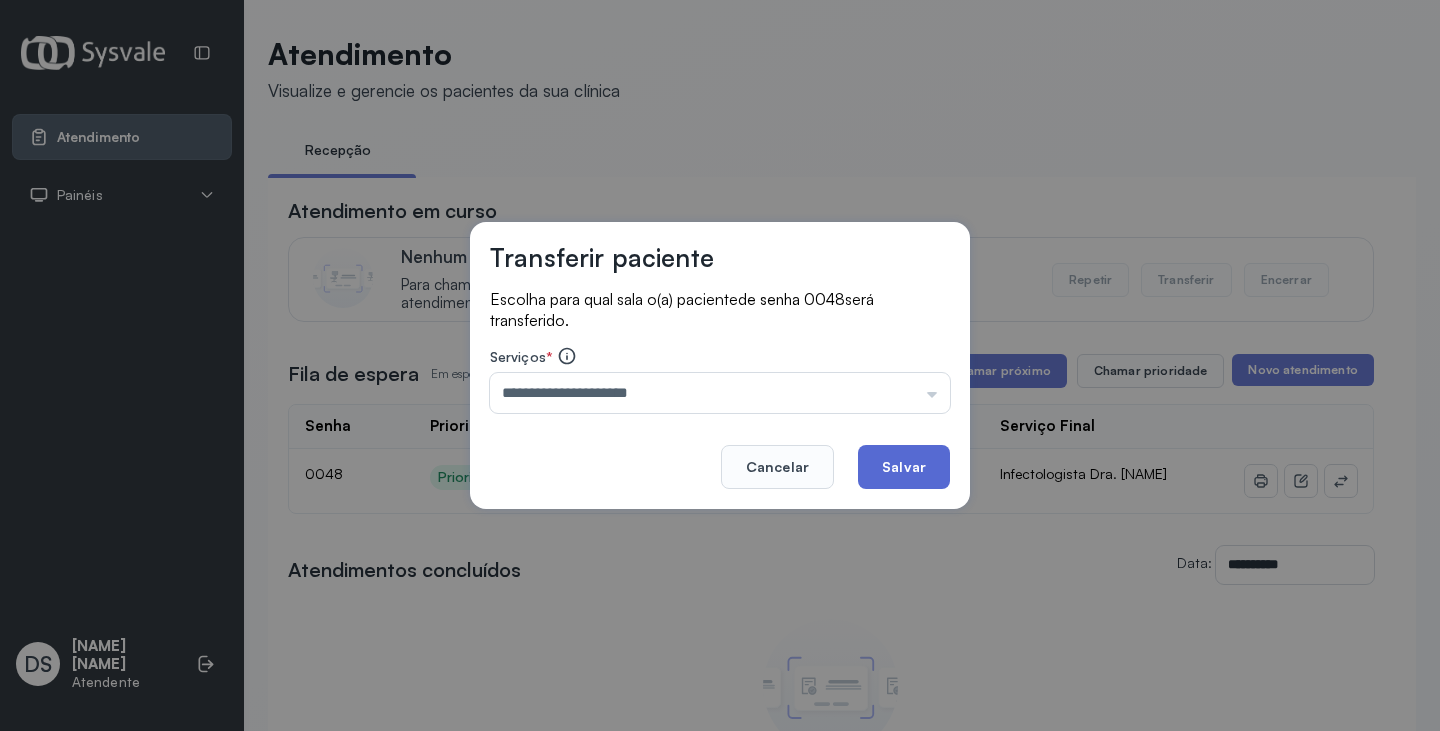 click on "Salvar" 